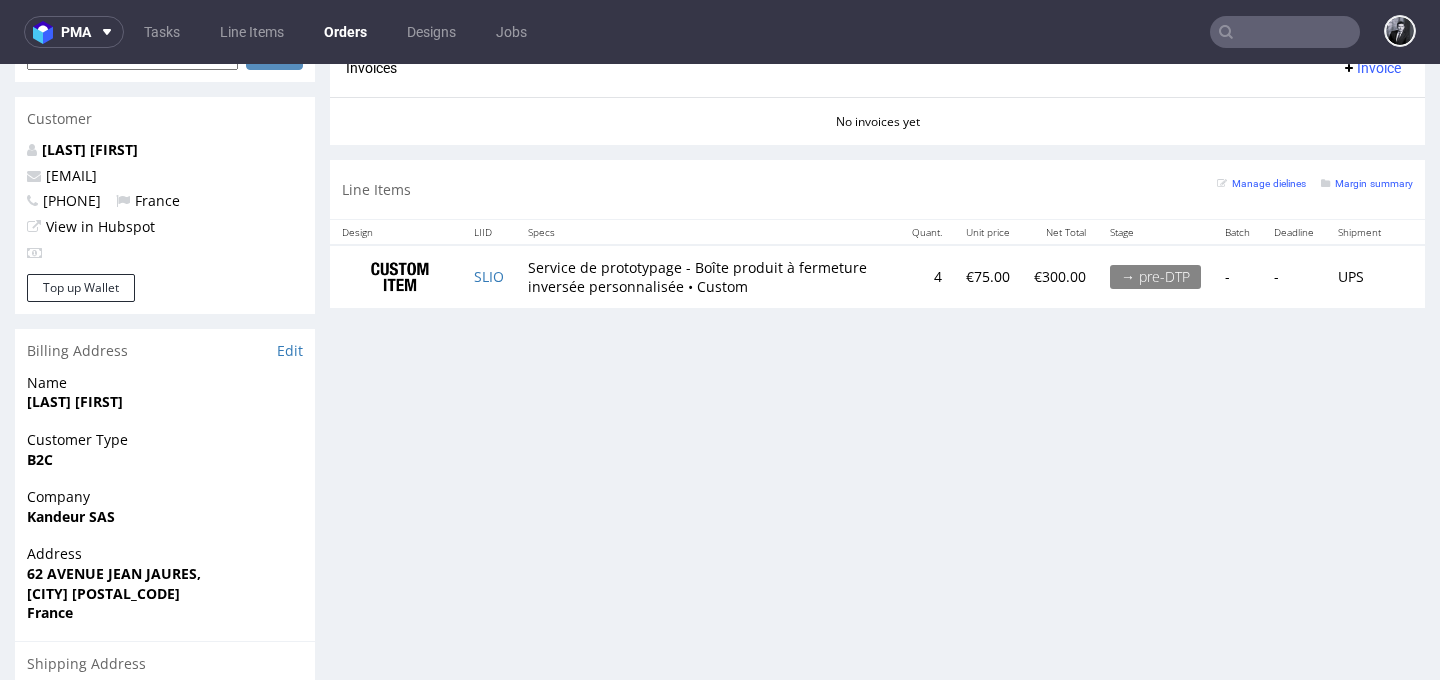 scroll, scrollTop: 906, scrollLeft: 0, axis: vertical 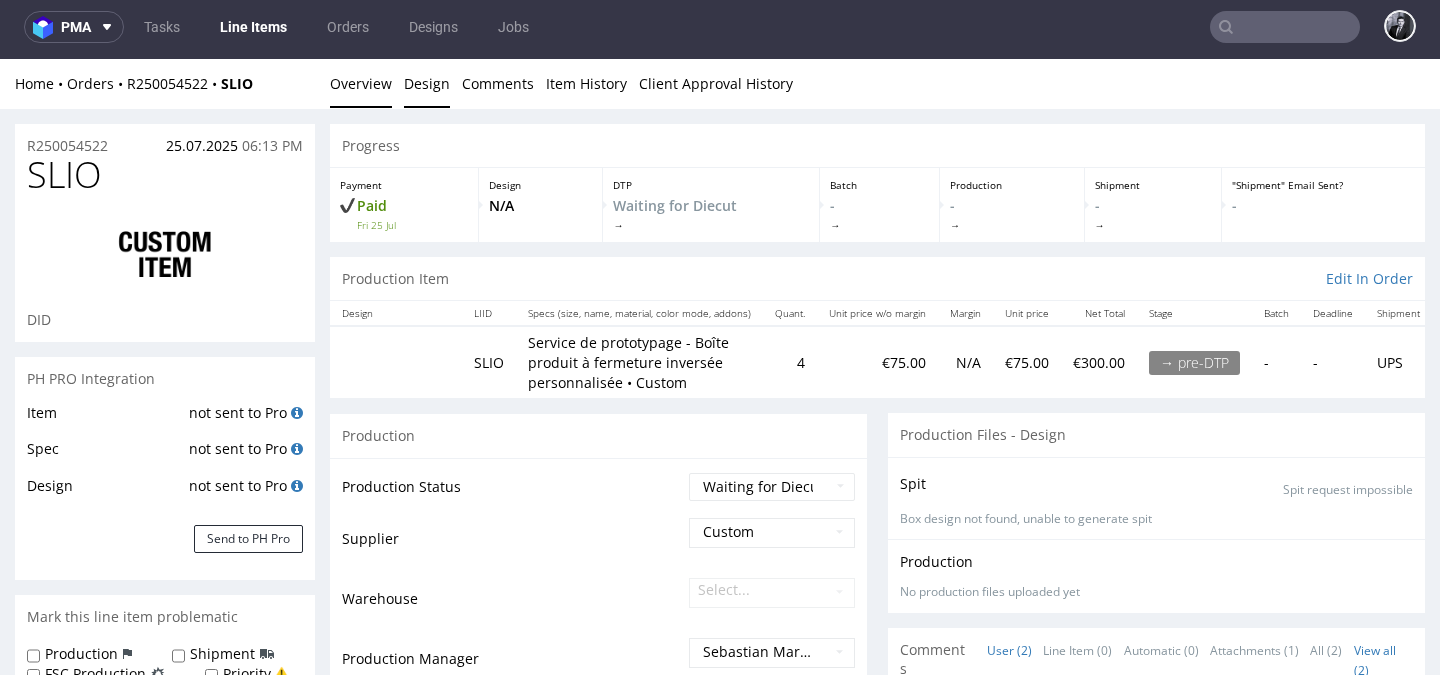 click on "Design" at bounding box center [427, 83] 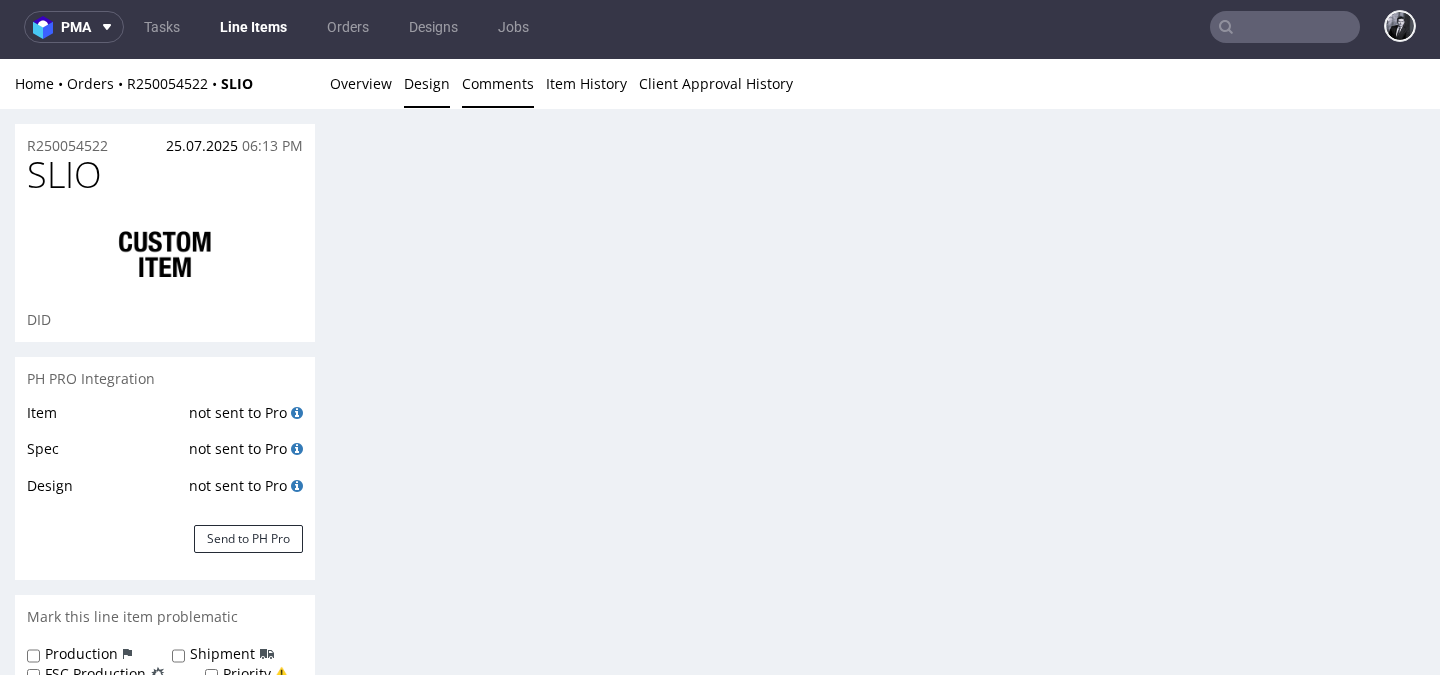 click on "Comments" at bounding box center (498, 83) 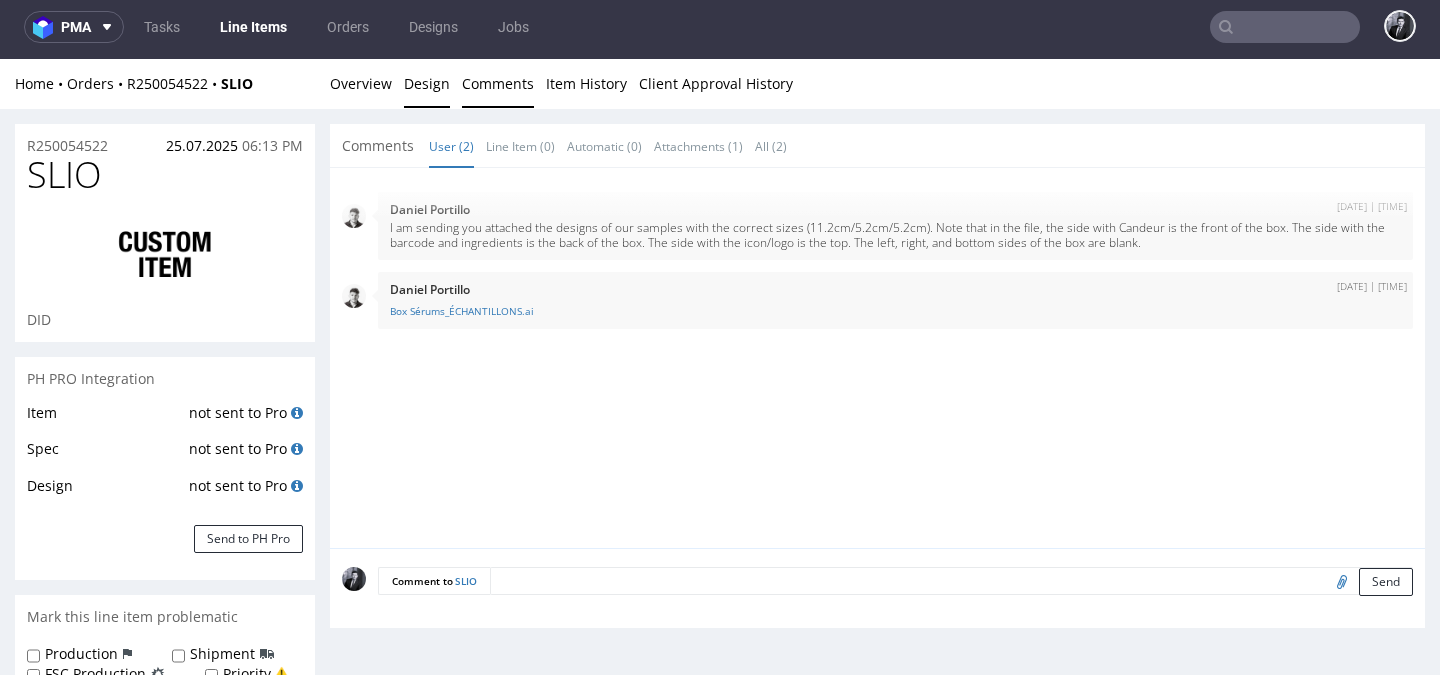 click on "Design" at bounding box center [427, 83] 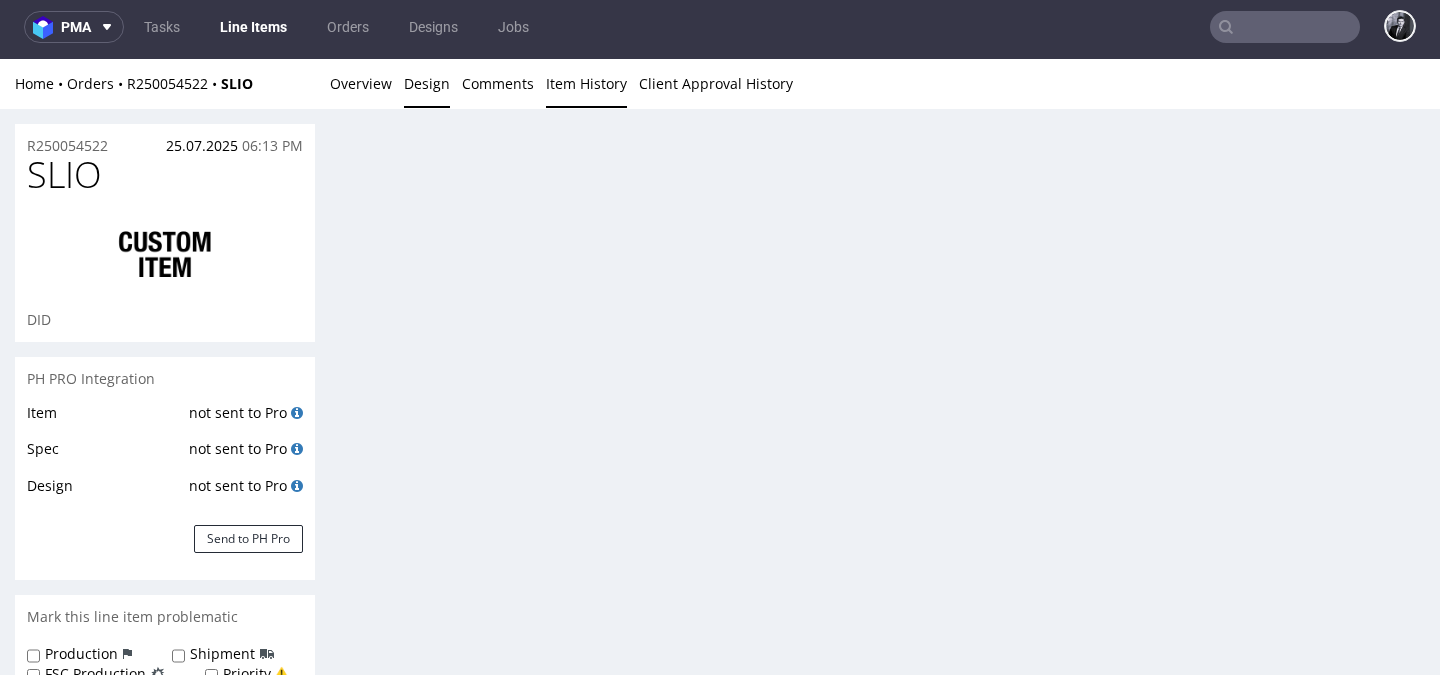 click on "Item History" at bounding box center [586, 83] 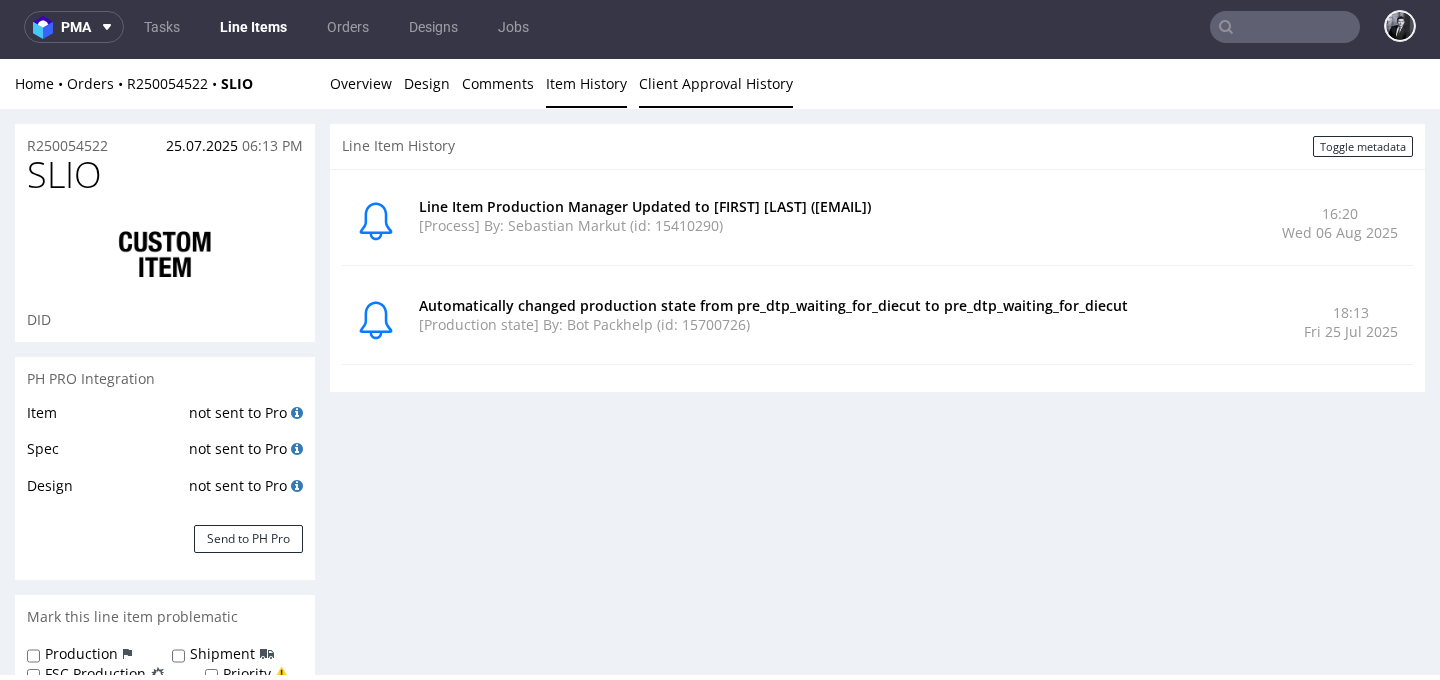 click on "Client Approval History" at bounding box center [716, 83] 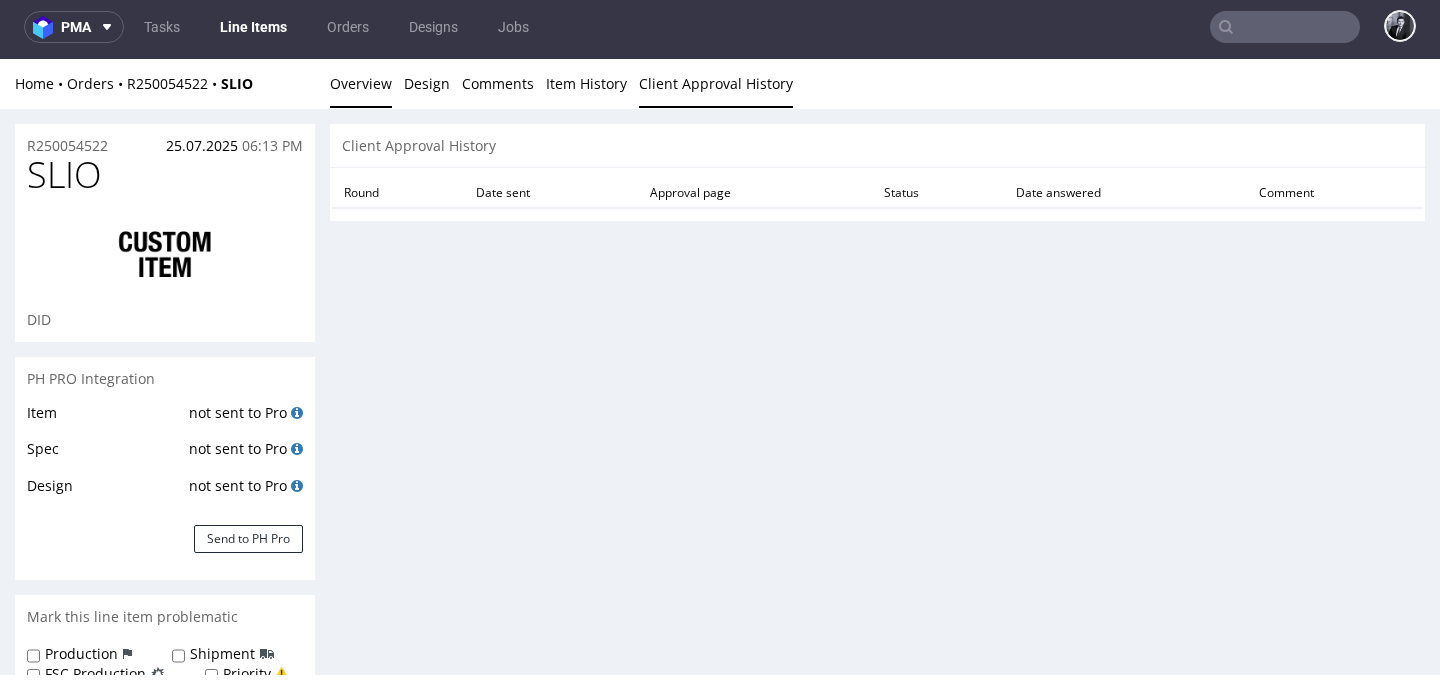 click on "Overview" at bounding box center [361, 83] 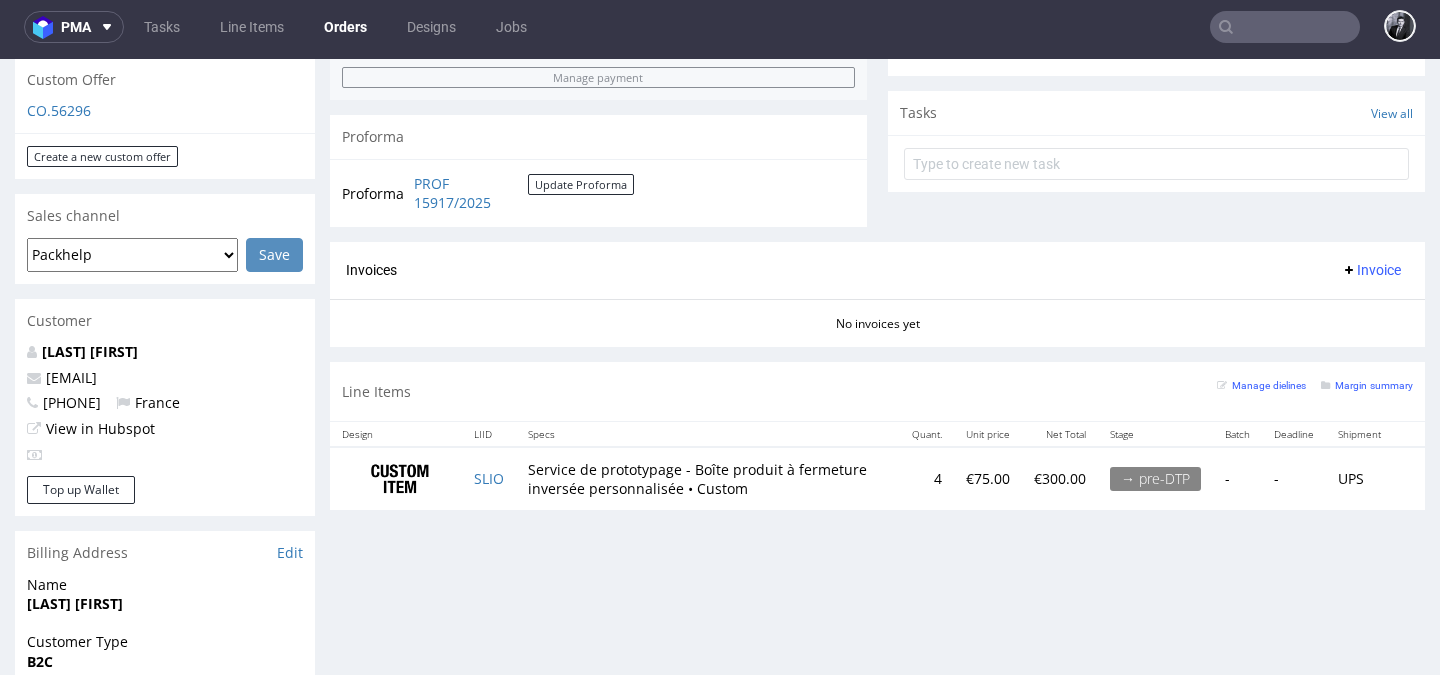 scroll, scrollTop: 688, scrollLeft: 0, axis: vertical 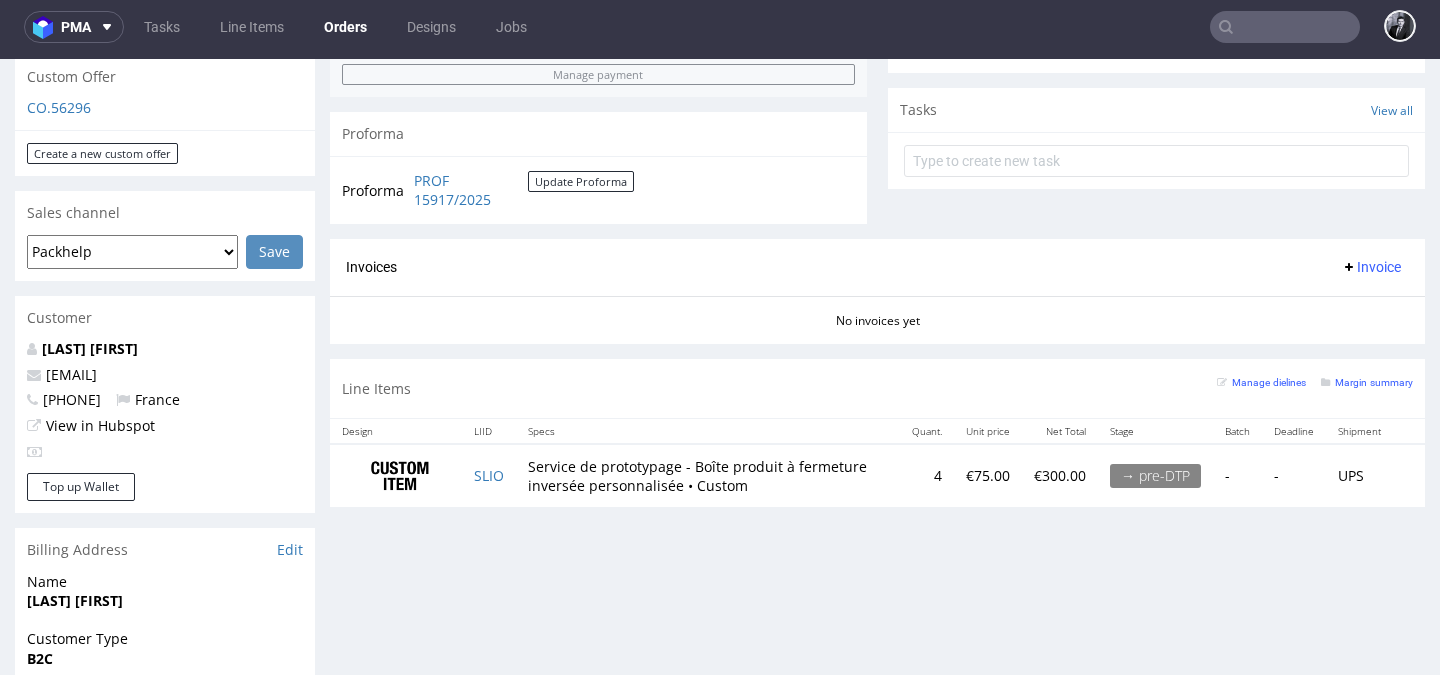 click on "Design" at bounding box center [396, 431] 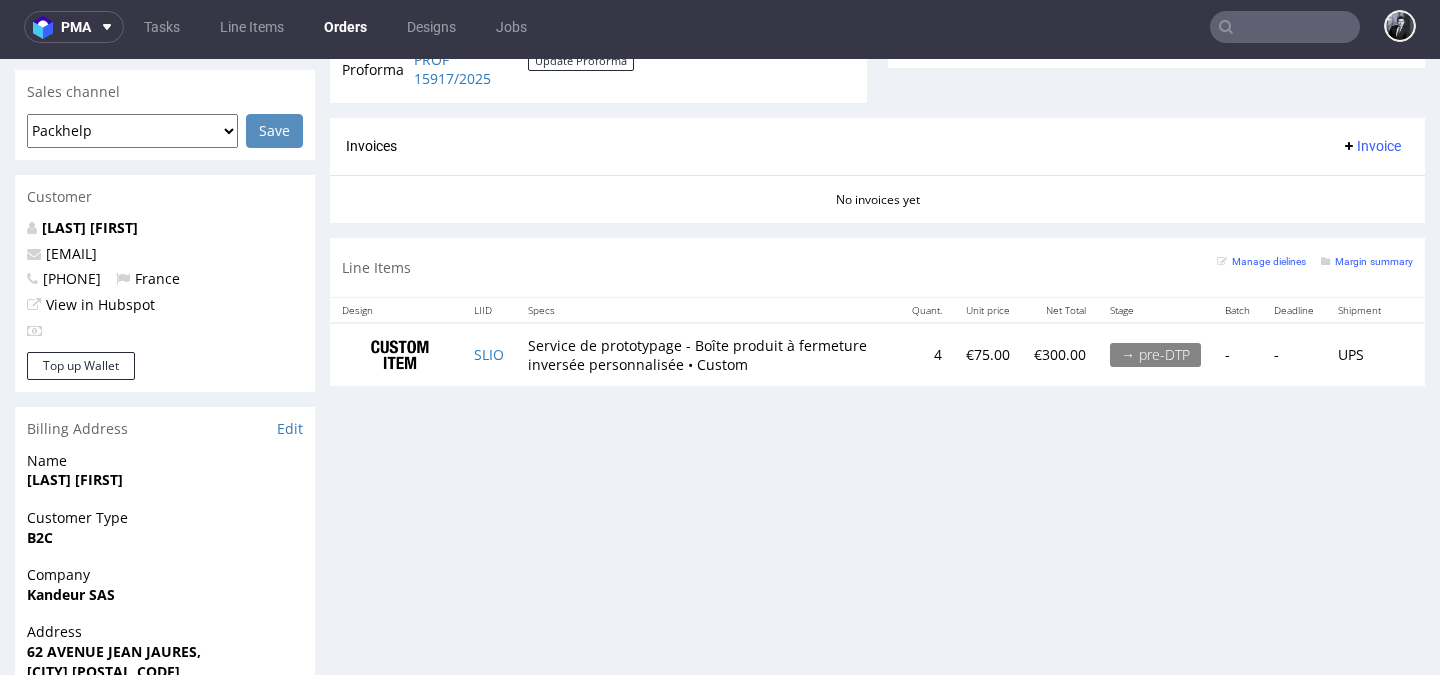 scroll, scrollTop: 864, scrollLeft: 0, axis: vertical 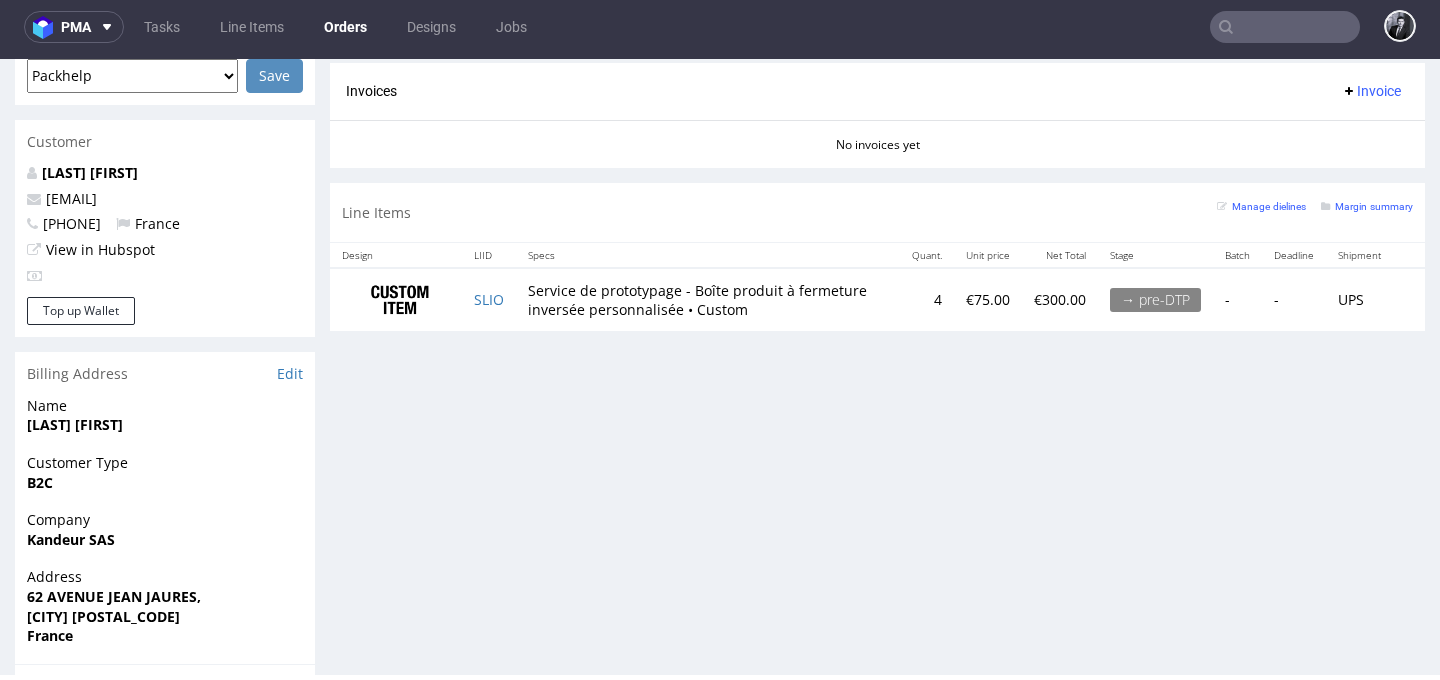 click at bounding box center [400, 300] 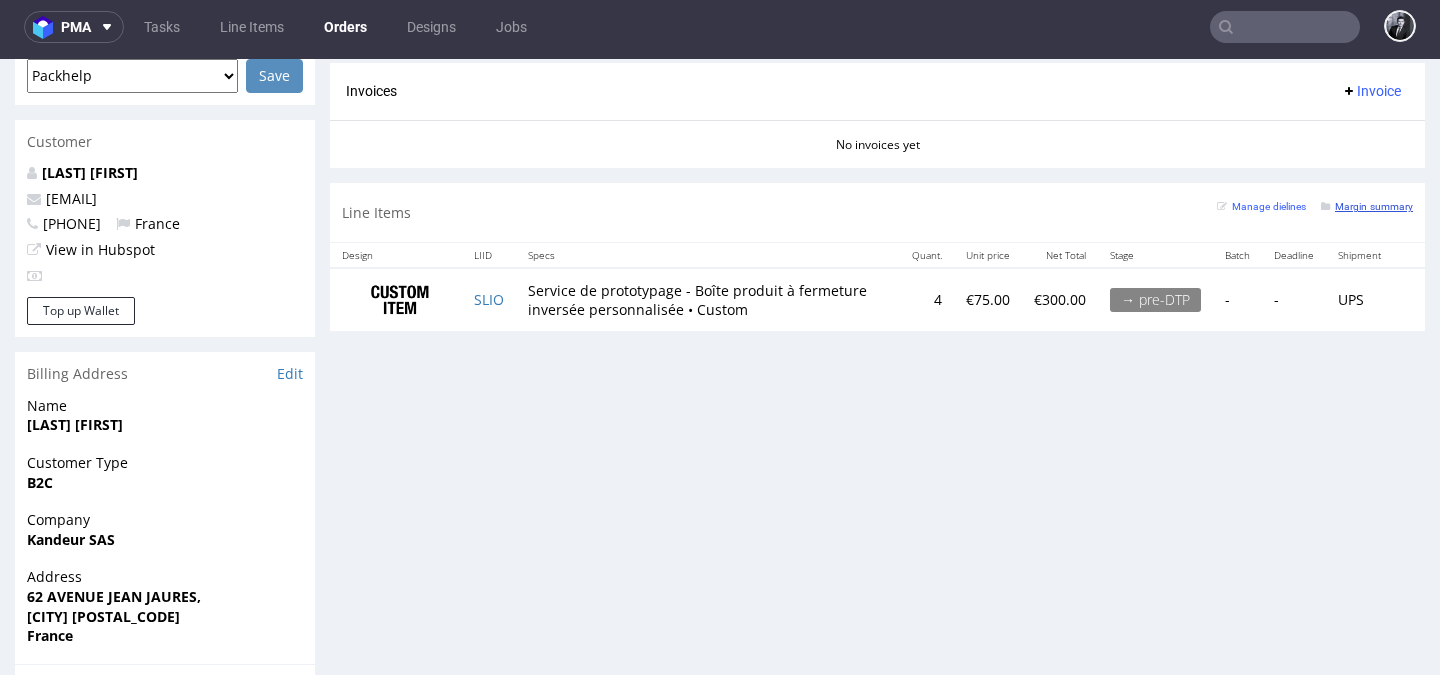 click on "Margin summary" at bounding box center [1367, 206] 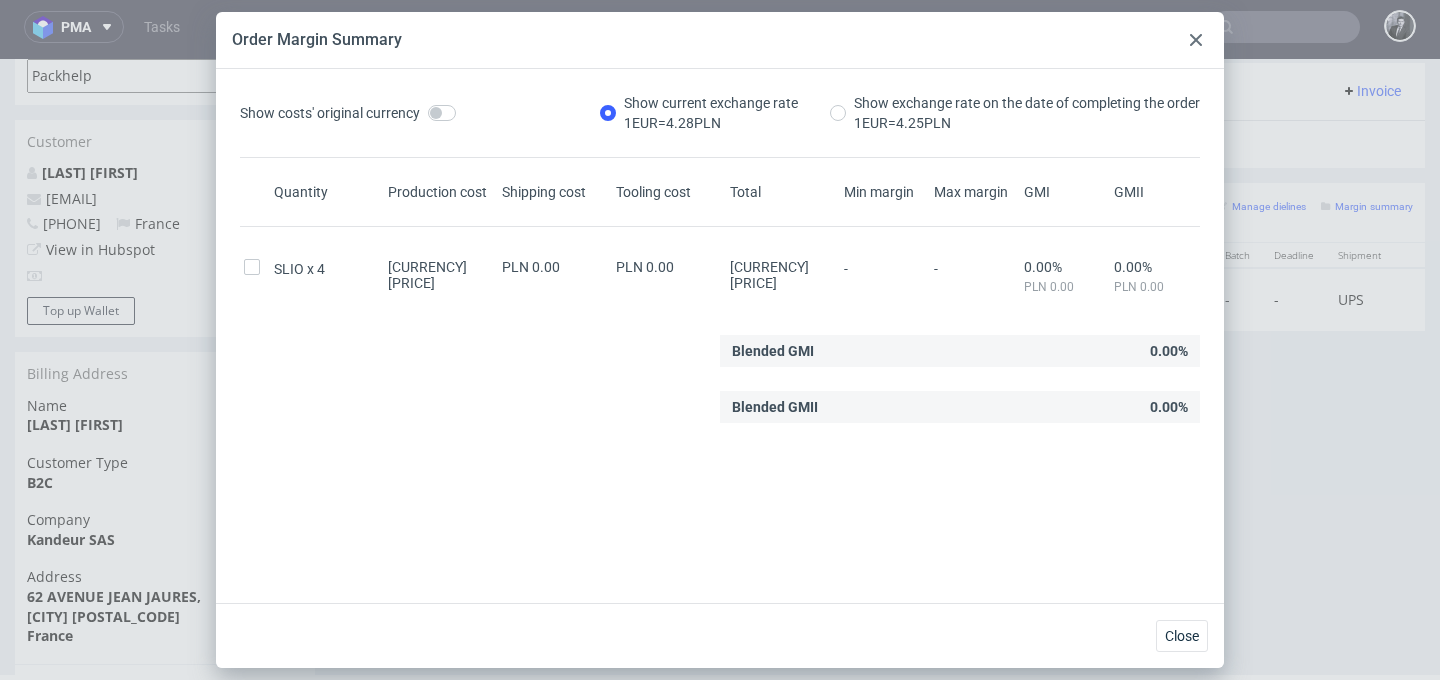 click 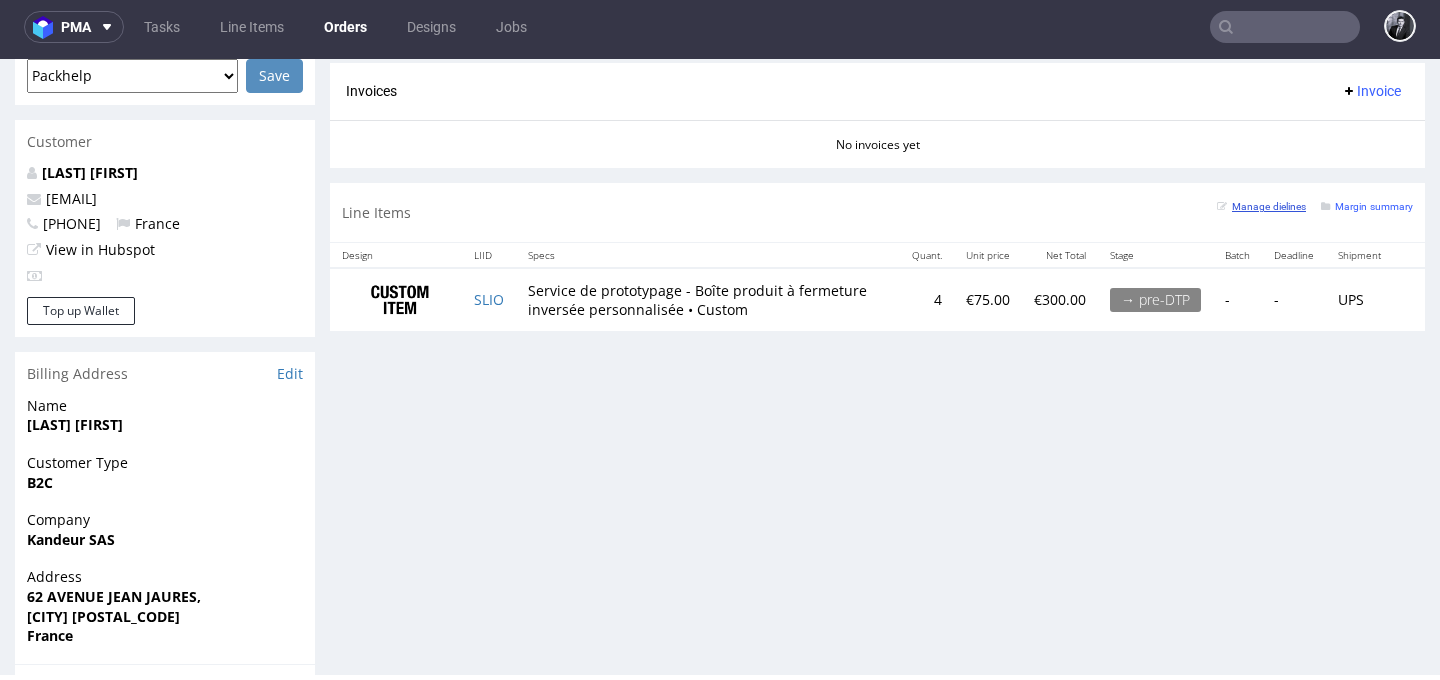 click on "Manage dielines" at bounding box center (1261, 206) 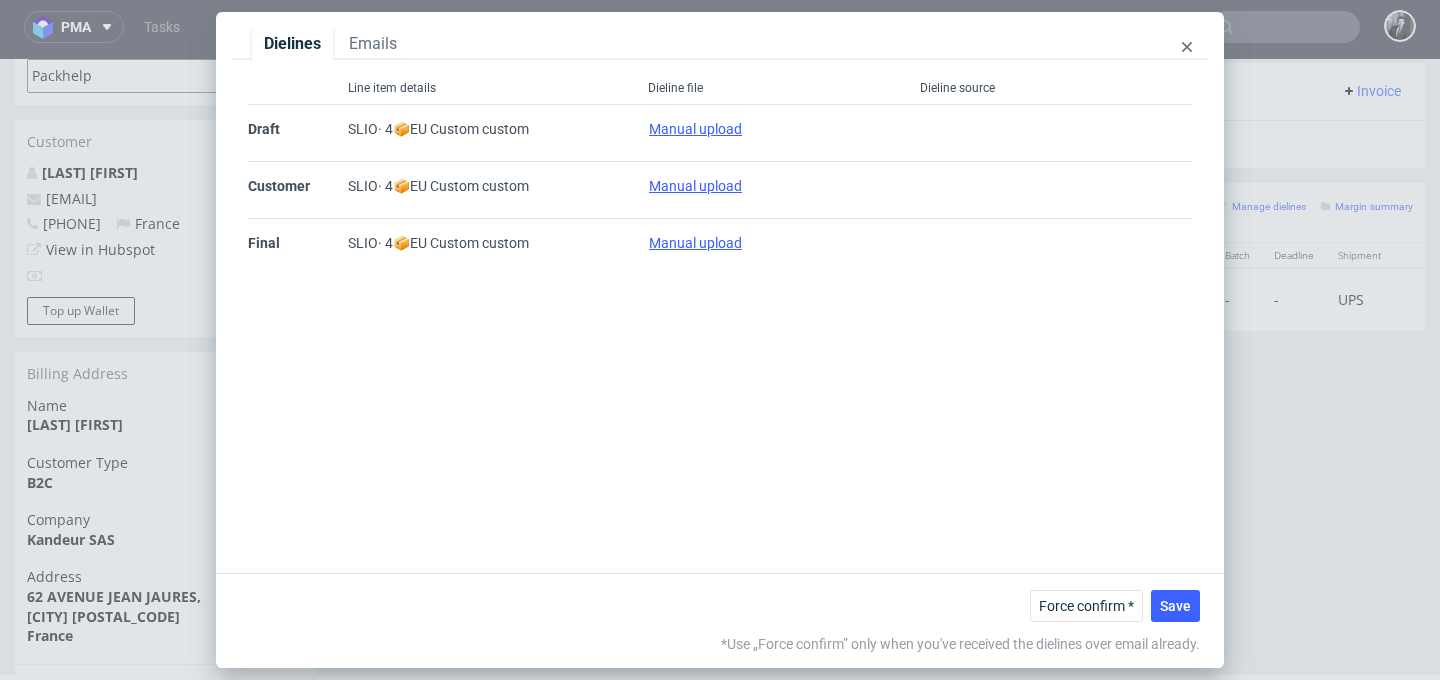 click 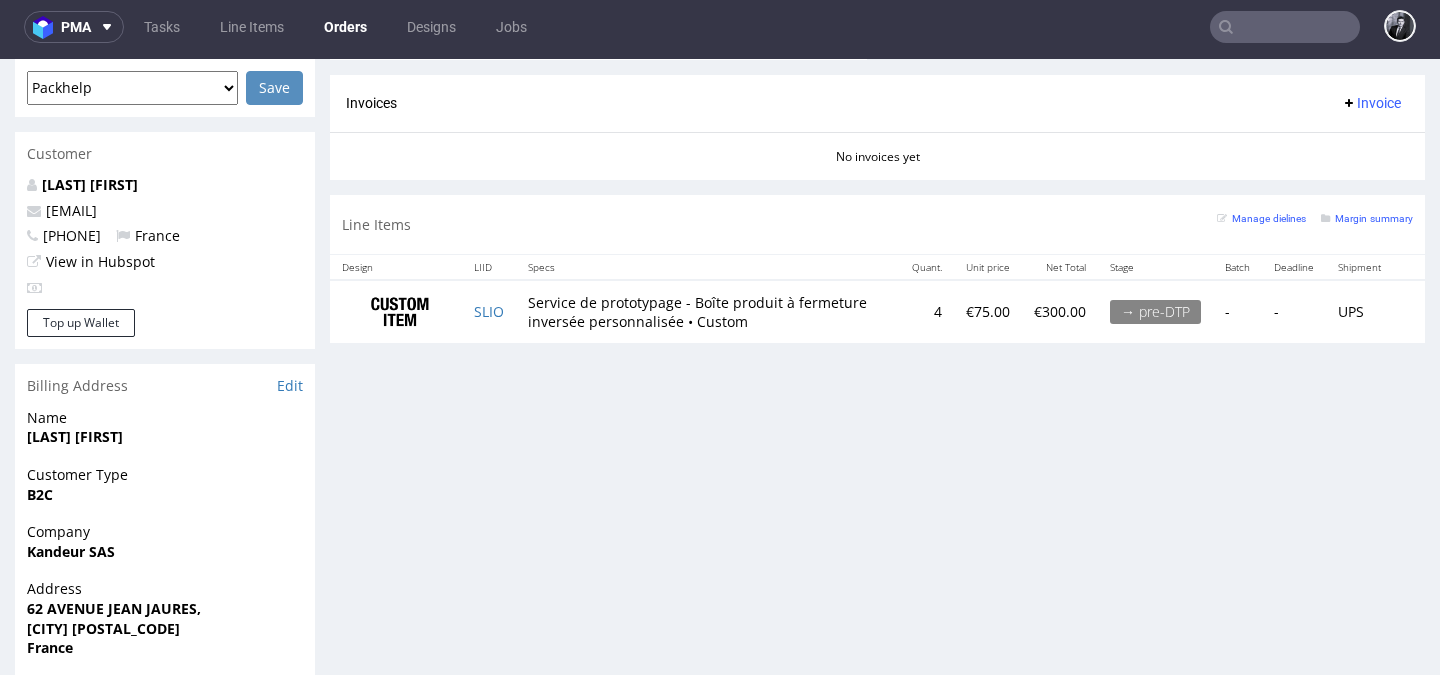 scroll, scrollTop: 905, scrollLeft: 0, axis: vertical 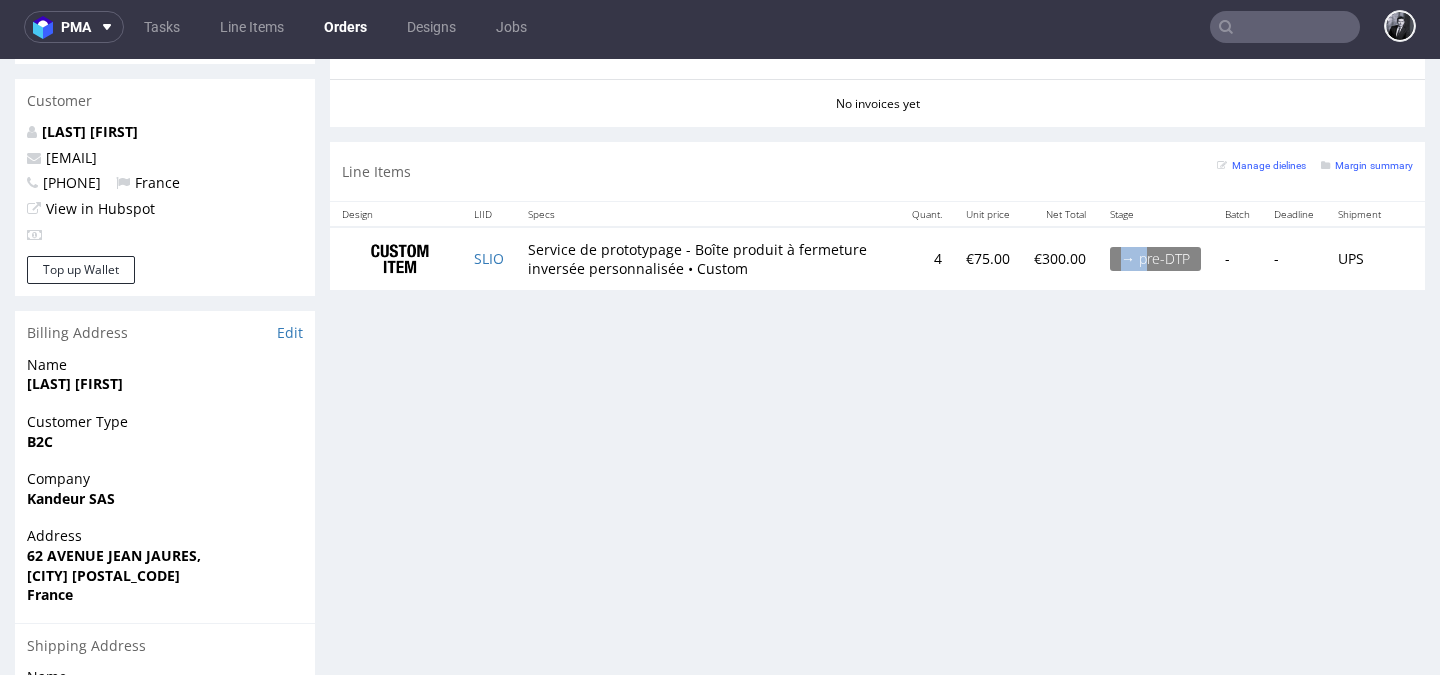 drag, startPoint x: 1102, startPoint y: 263, endPoint x: 1150, endPoint y: 263, distance: 48 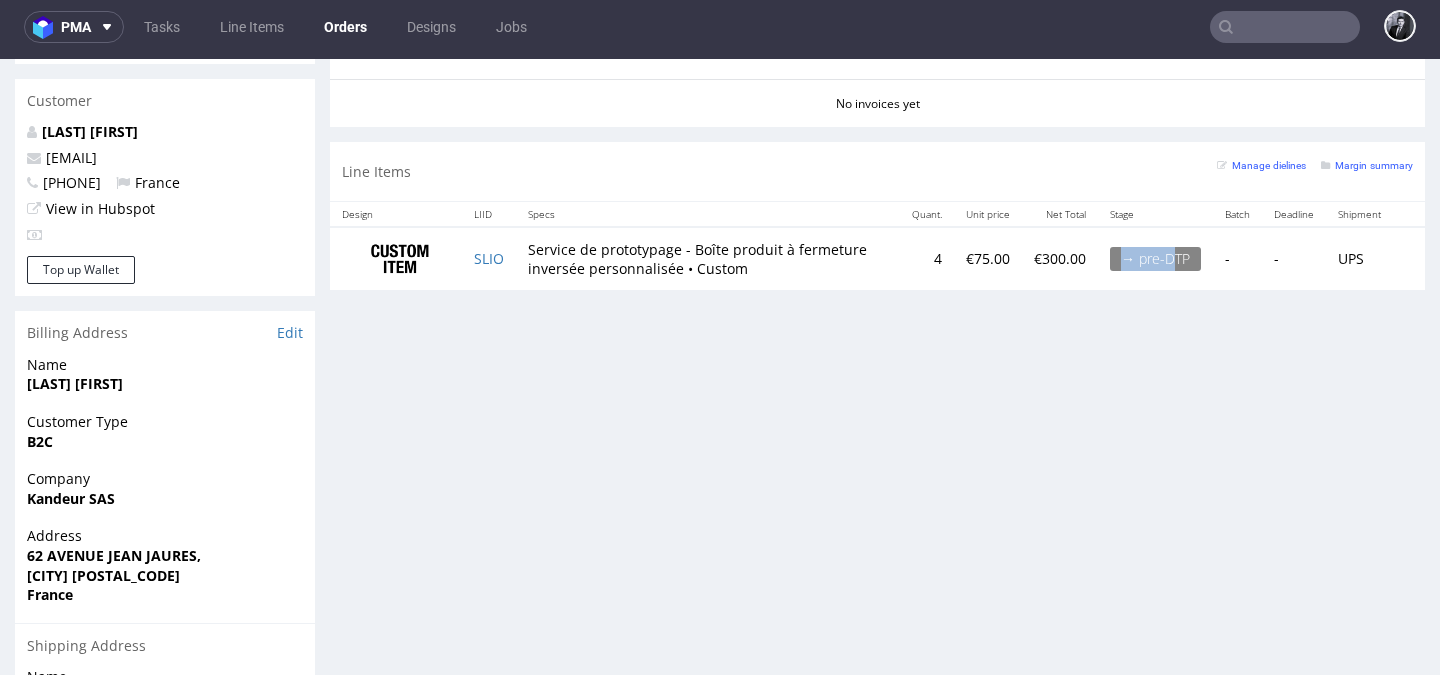 click on "→ pre-DTP" at bounding box center [1155, 259] 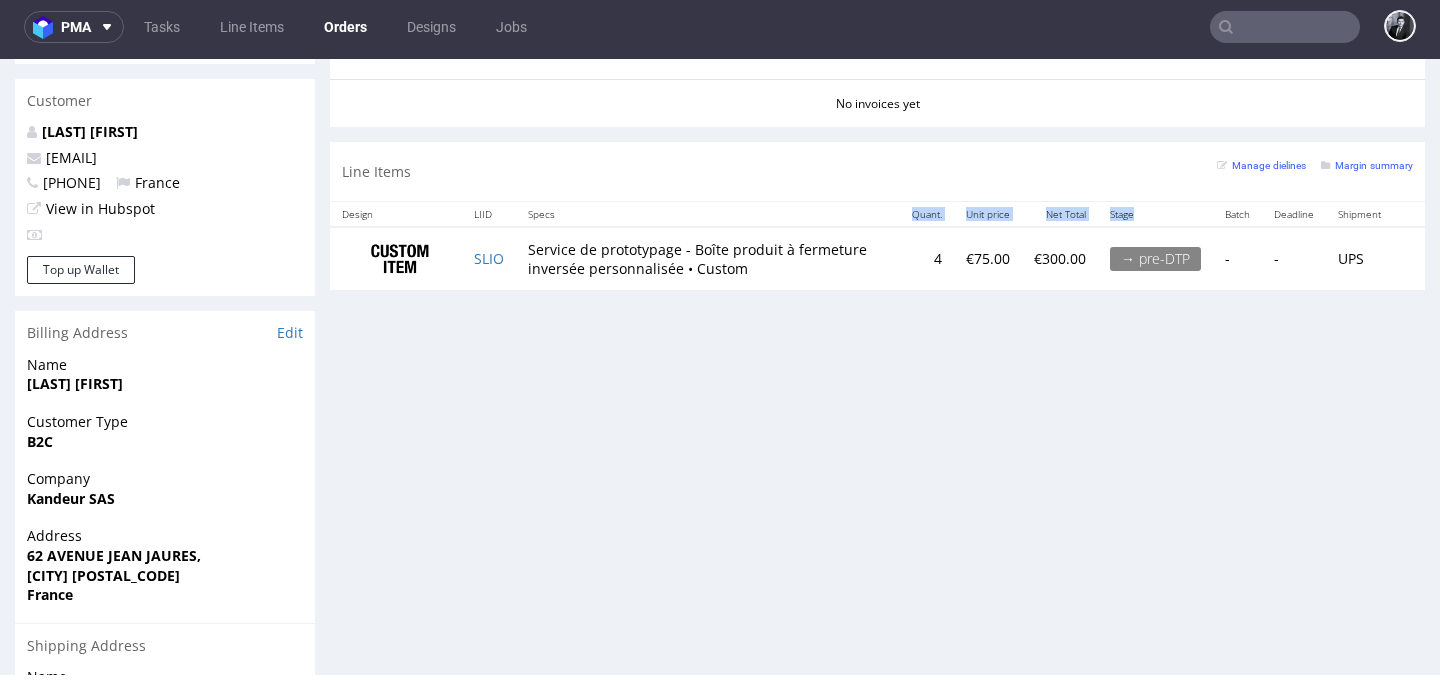 drag, startPoint x: 877, startPoint y: 211, endPoint x: 1154, endPoint y: 212, distance: 277.0018 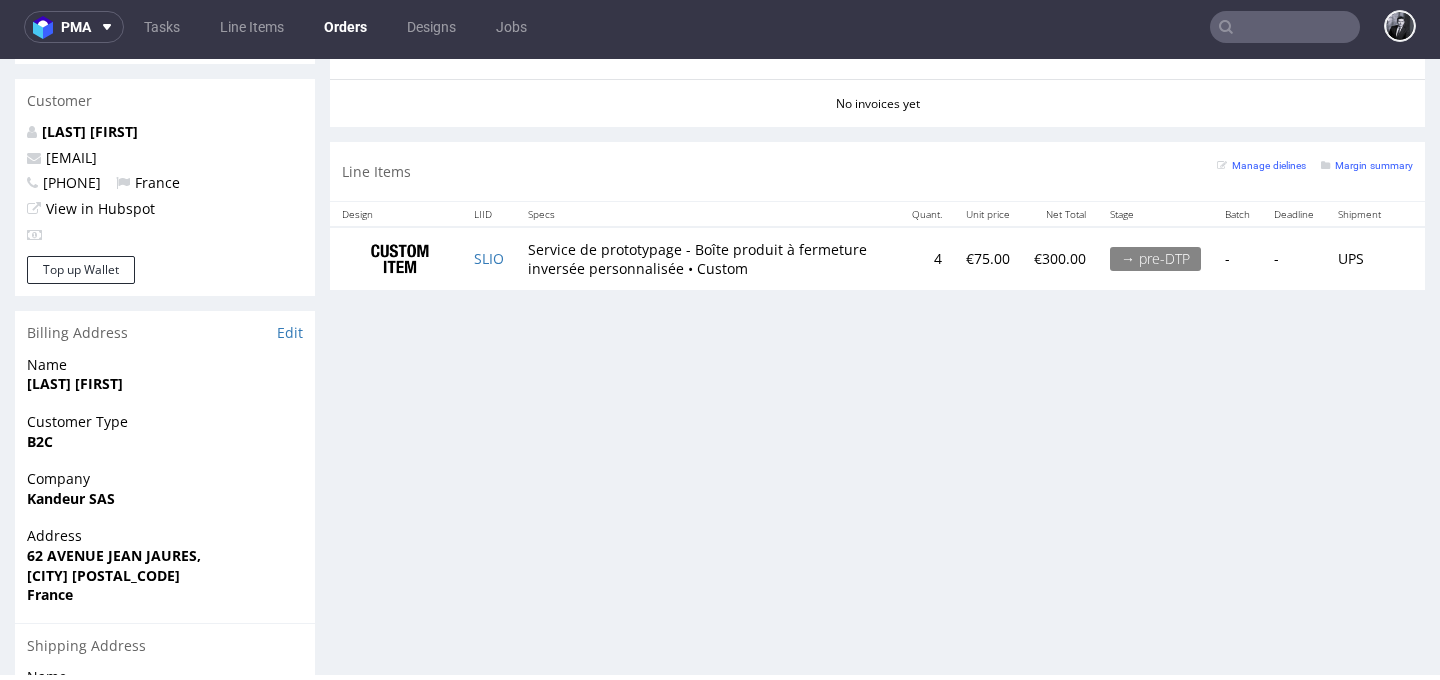 click on "€75.00" at bounding box center (988, 258) 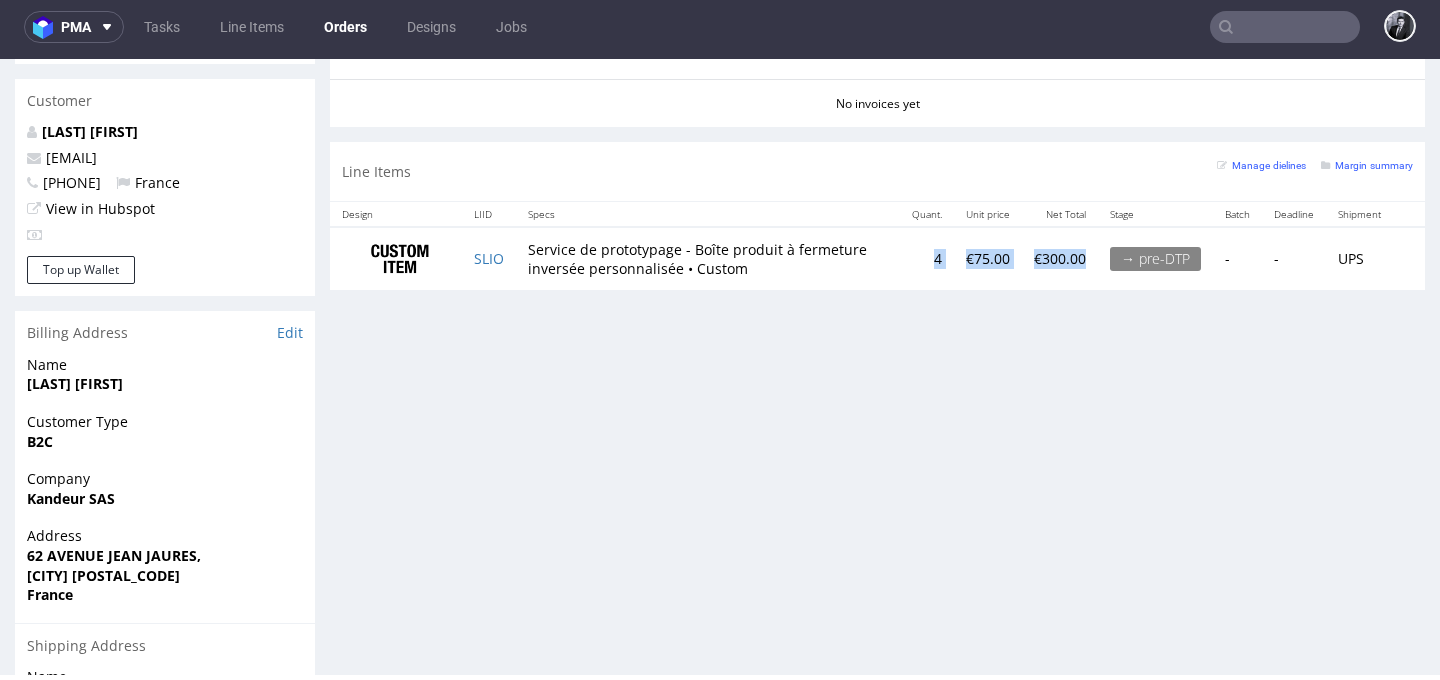 drag, startPoint x: 862, startPoint y: 270, endPoint x: 1092, endPoint y: 272, distance: 230.0087 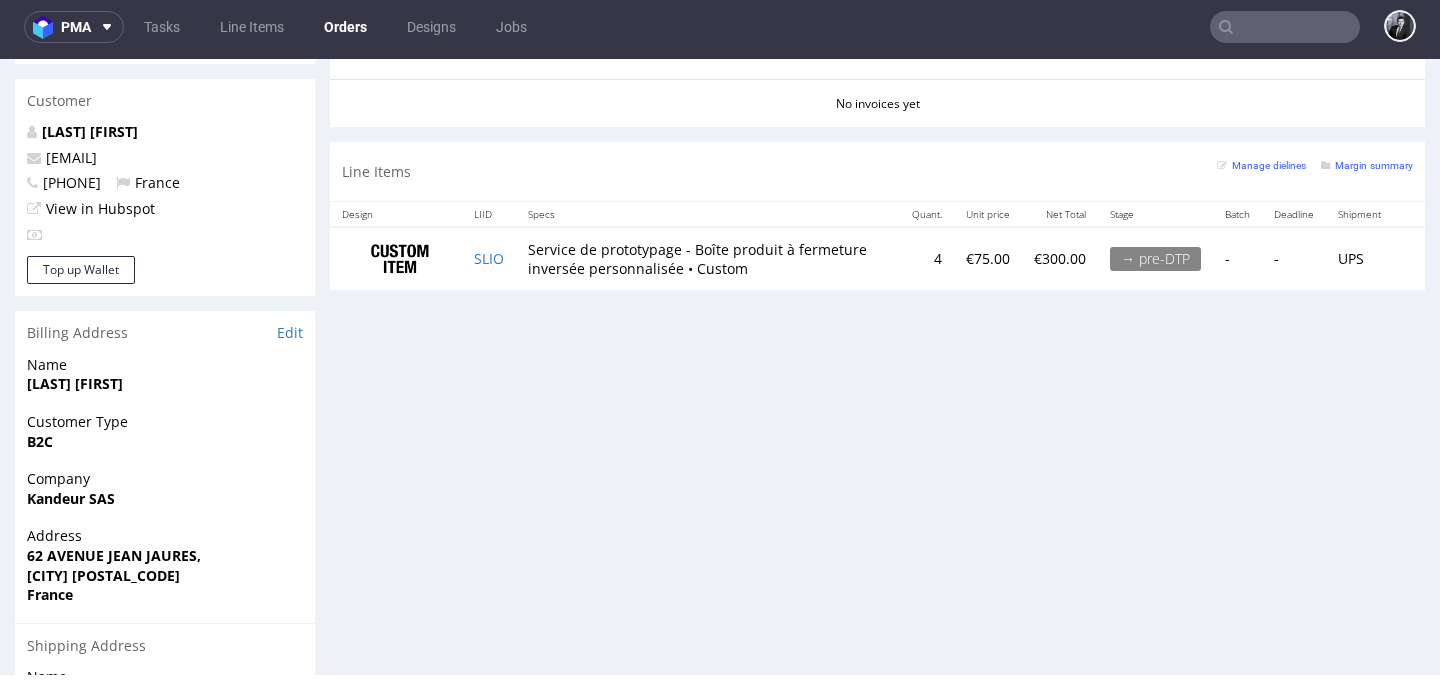 click on "→ pre-DTP" at bounding box center [1155, 258] 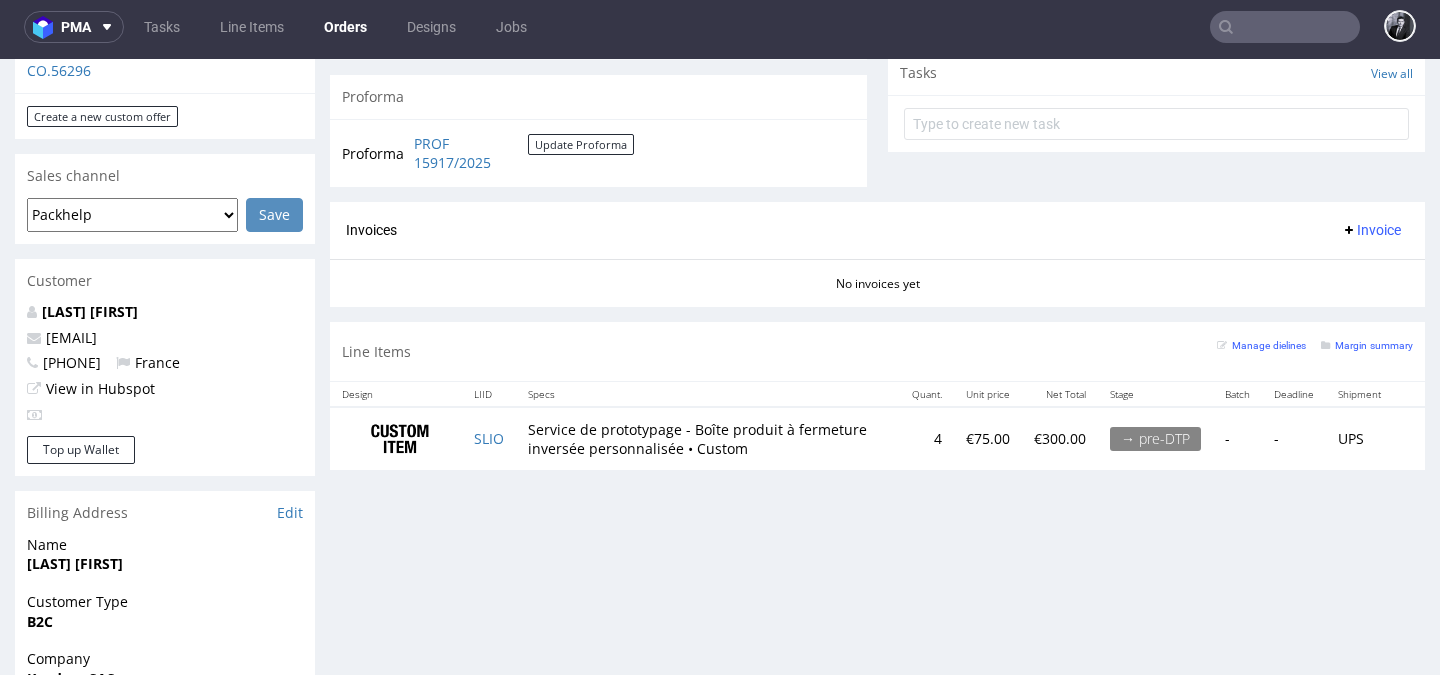 scroll, scrollTop: 724, scrollLeft: 0, axis: vertical 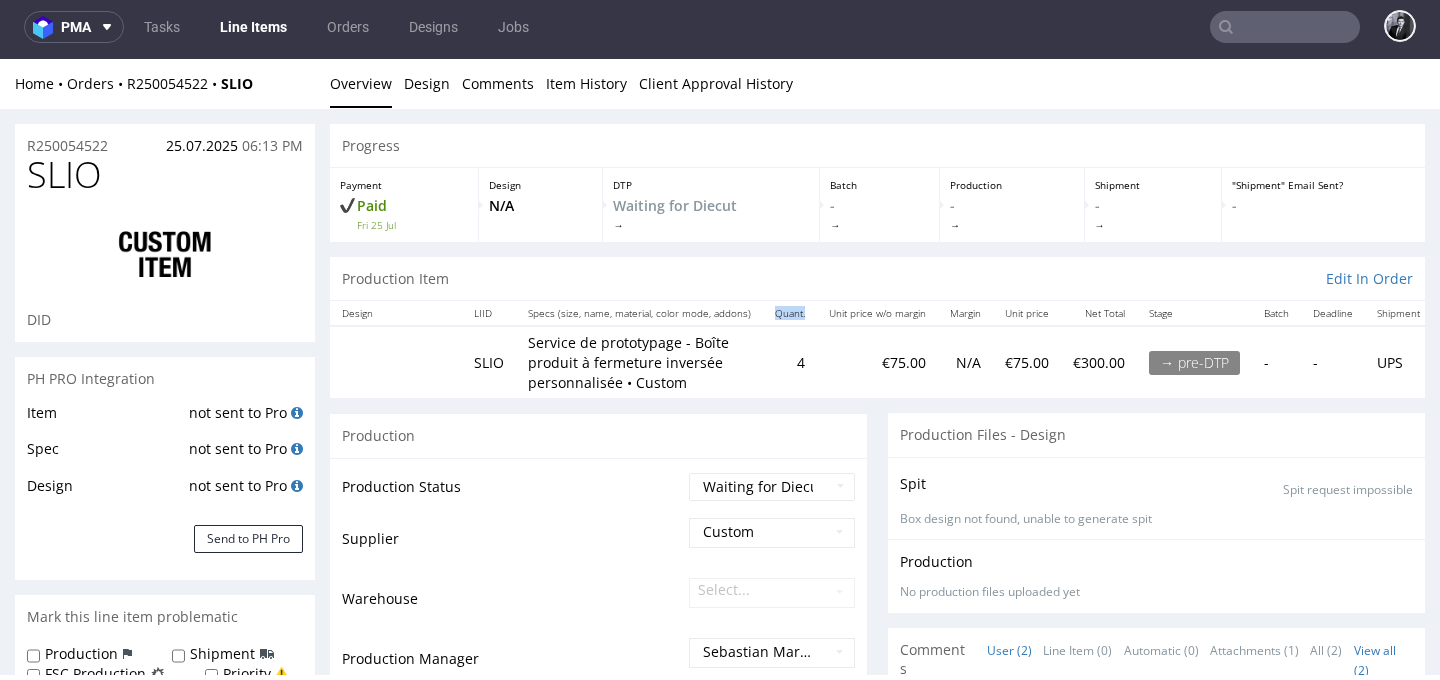 drag, startPoint x: 792, startPoint y: 313, endPoint x: 831, endPoint y: 319, distance: 39.45884 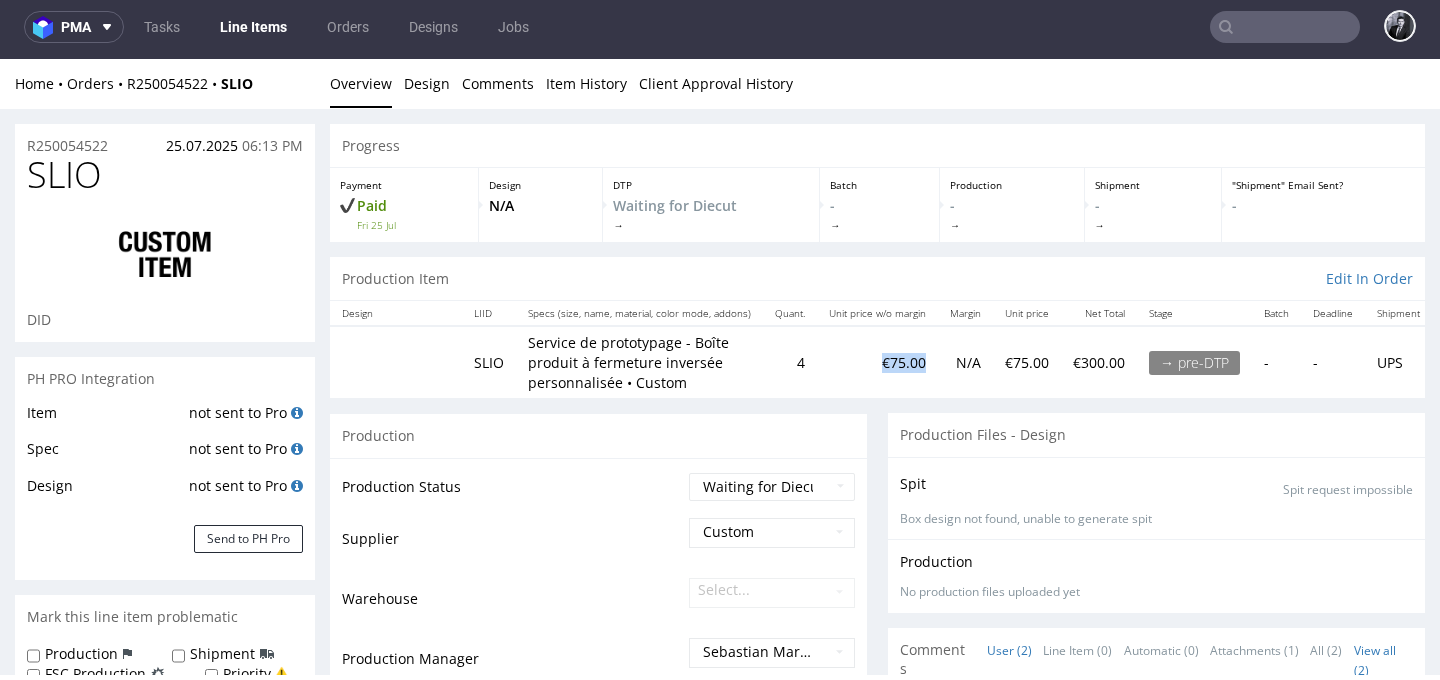 drag, startPoint x: 816, startPoint y: 371, endPoint x: 866, endPoint y: 375, distance: 50.159744 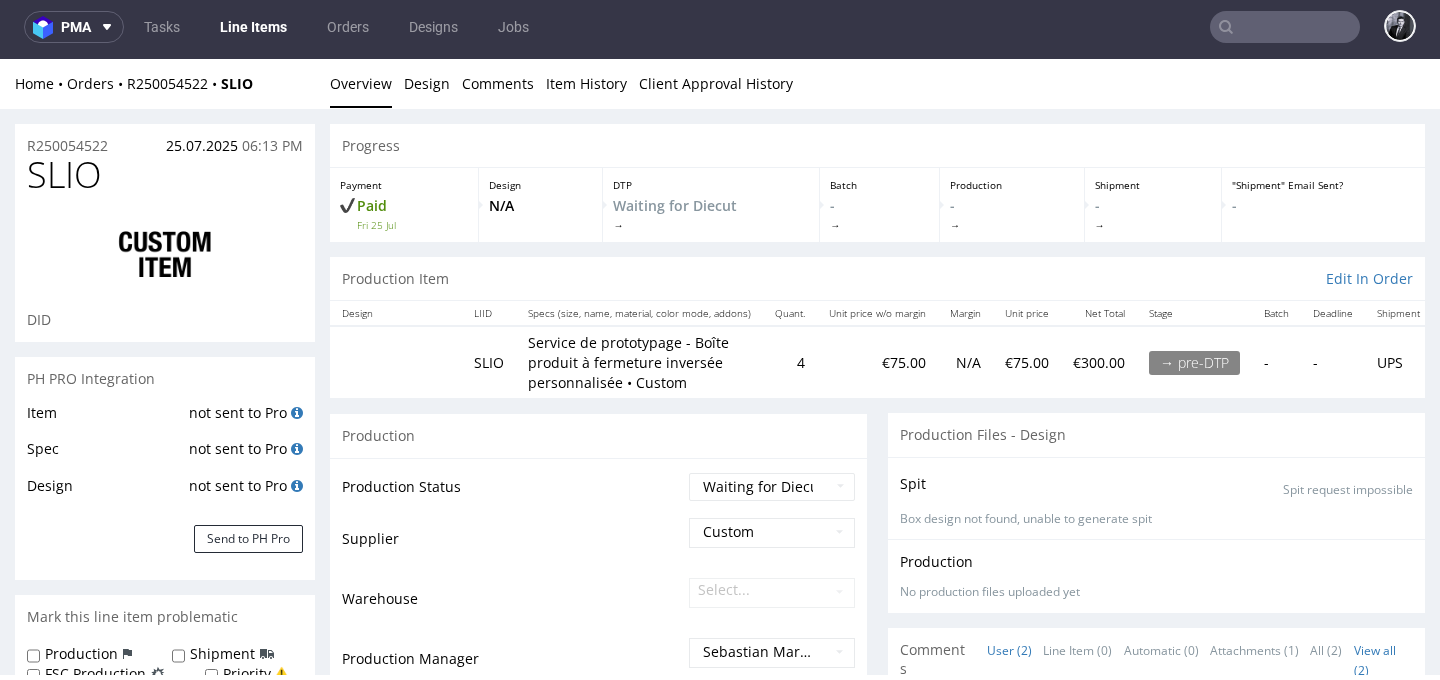 click on "€300.00" at bounding box center (1099, 362) 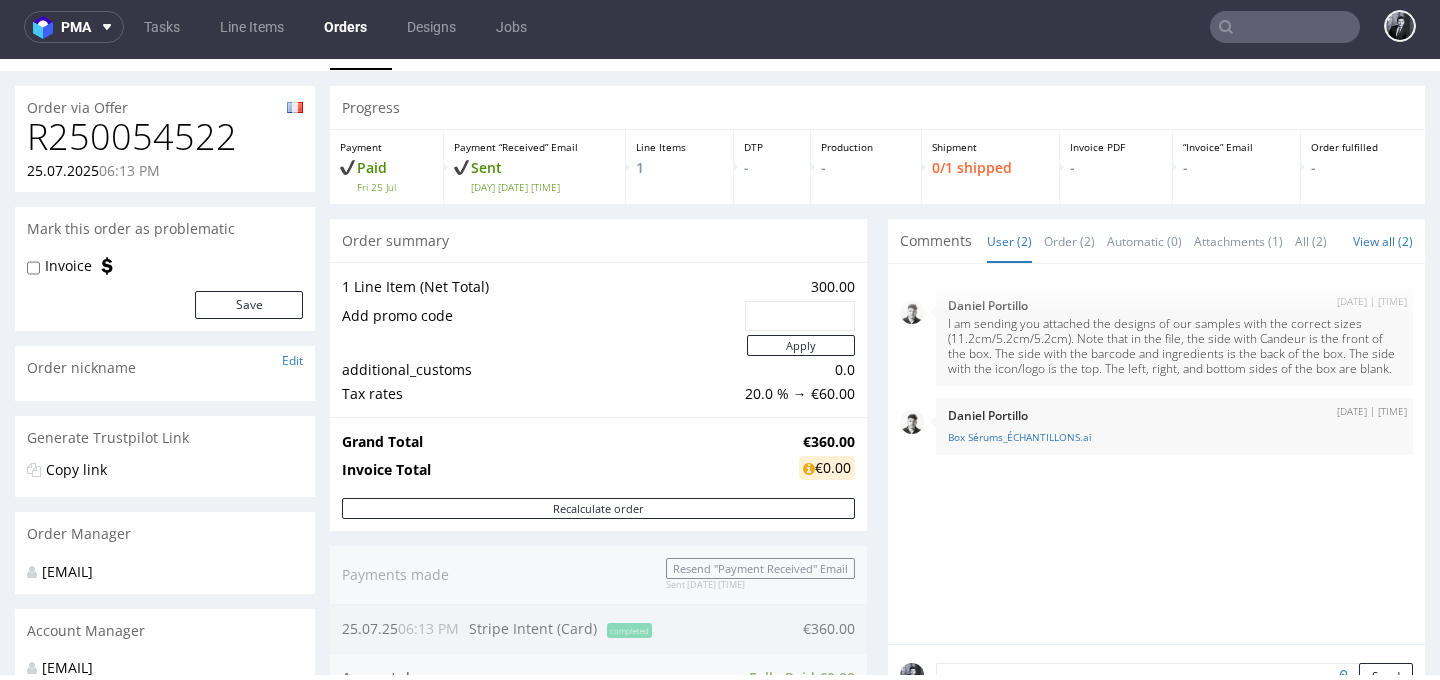 scroll, scrollTop: 41, scrollLeft: 0, axis: vertical 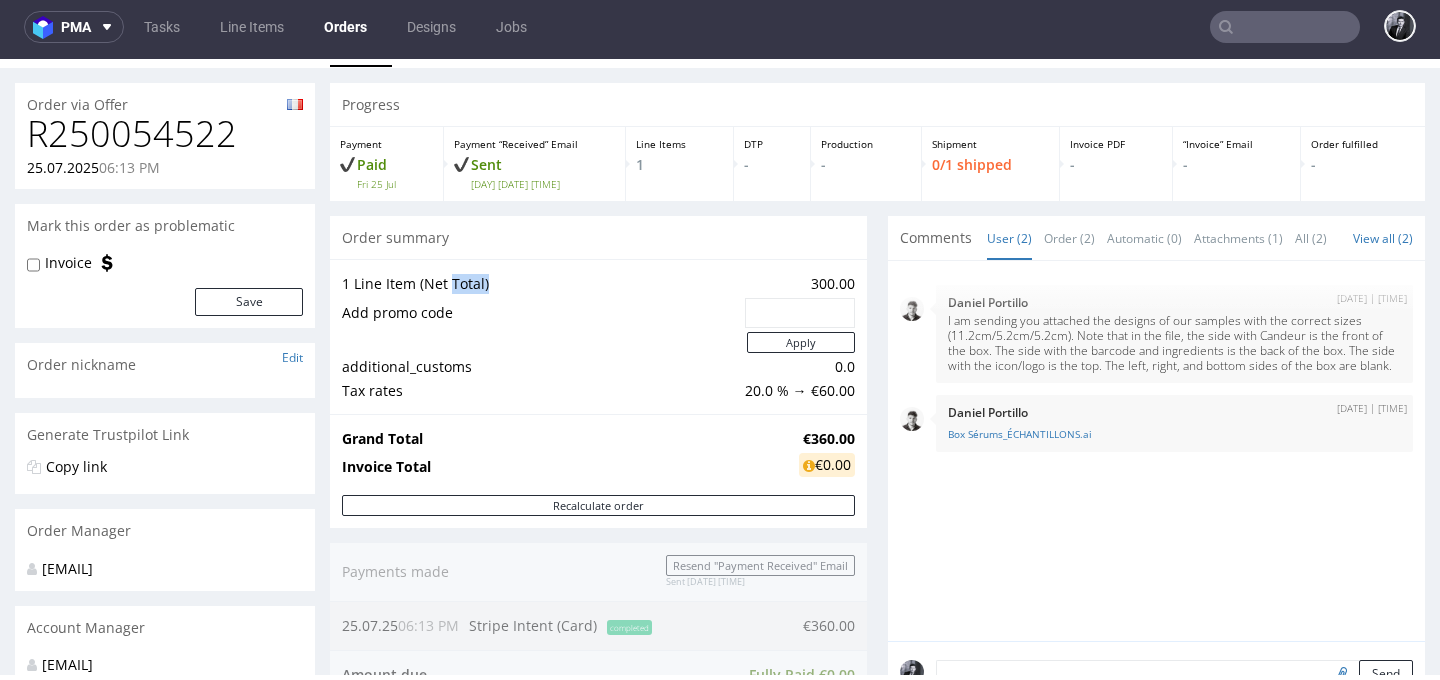 drag, startPoint x: 447, startPoint y: 280, endPoint x: 509, endPoint y: 280, distance: 62 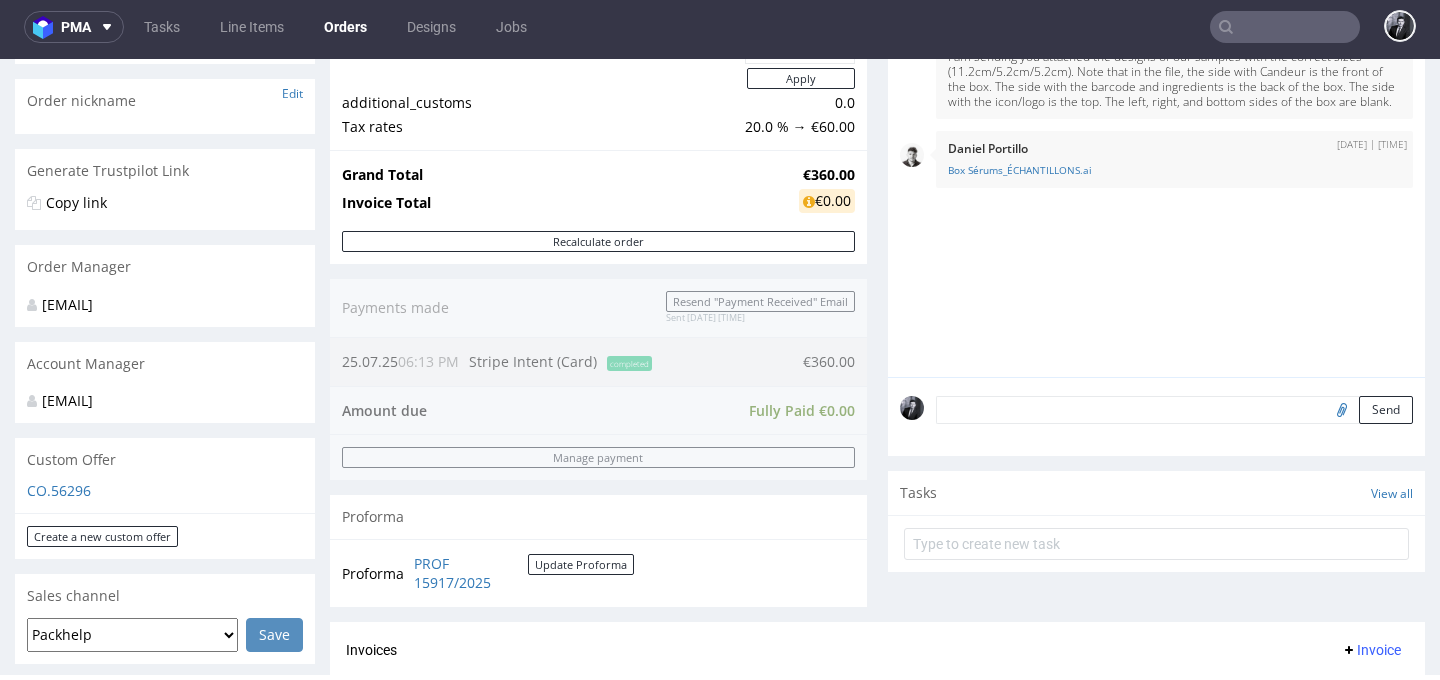 scroll, scrollTop: 0, scrollLeft: 0, axis: both 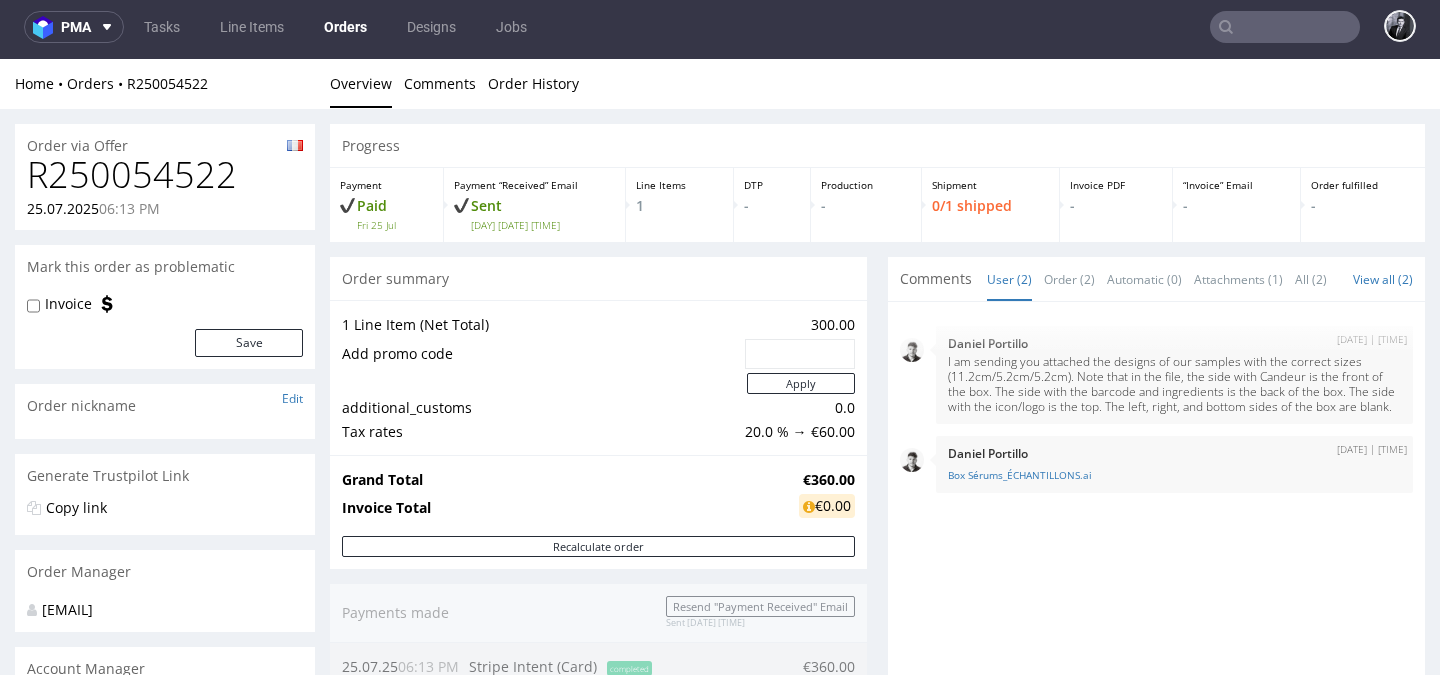 click on "Overview" at bounding box center [361, 83] 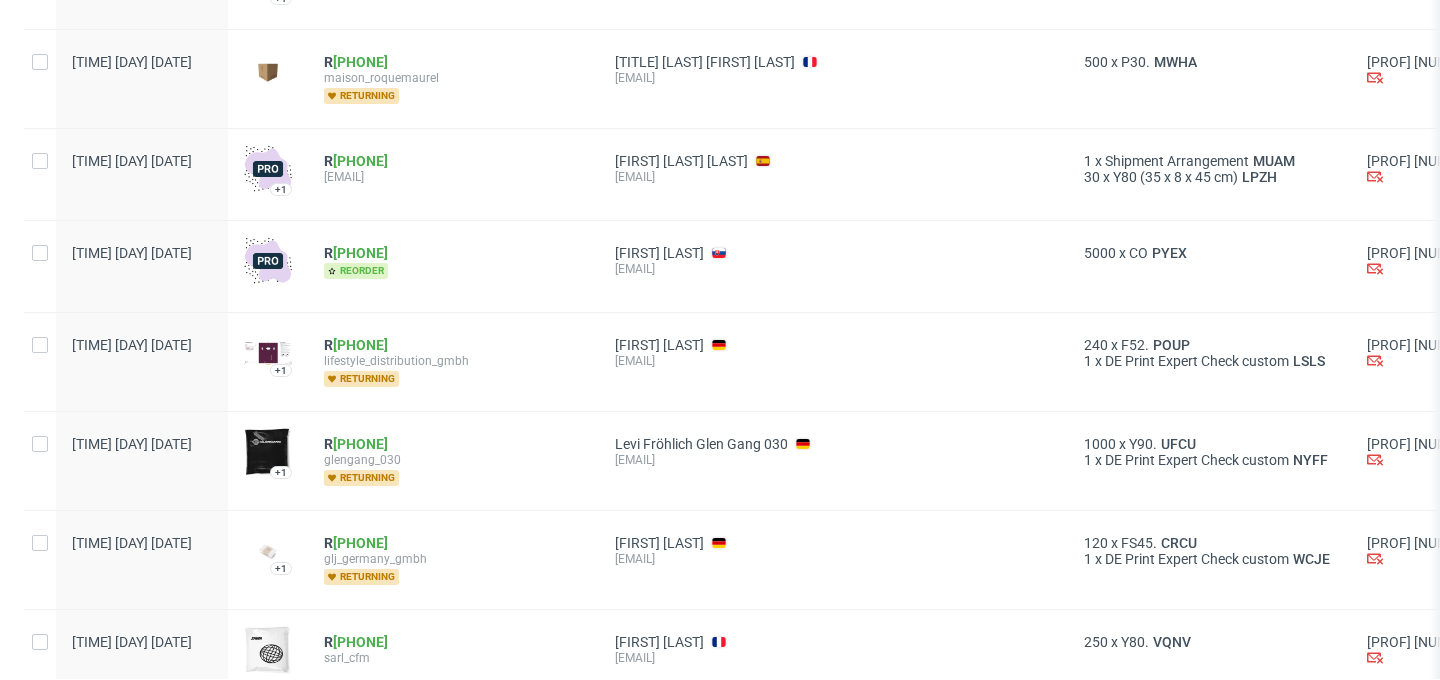 scroll, scrollTop: 0, scrollLeft: 0, axis: both 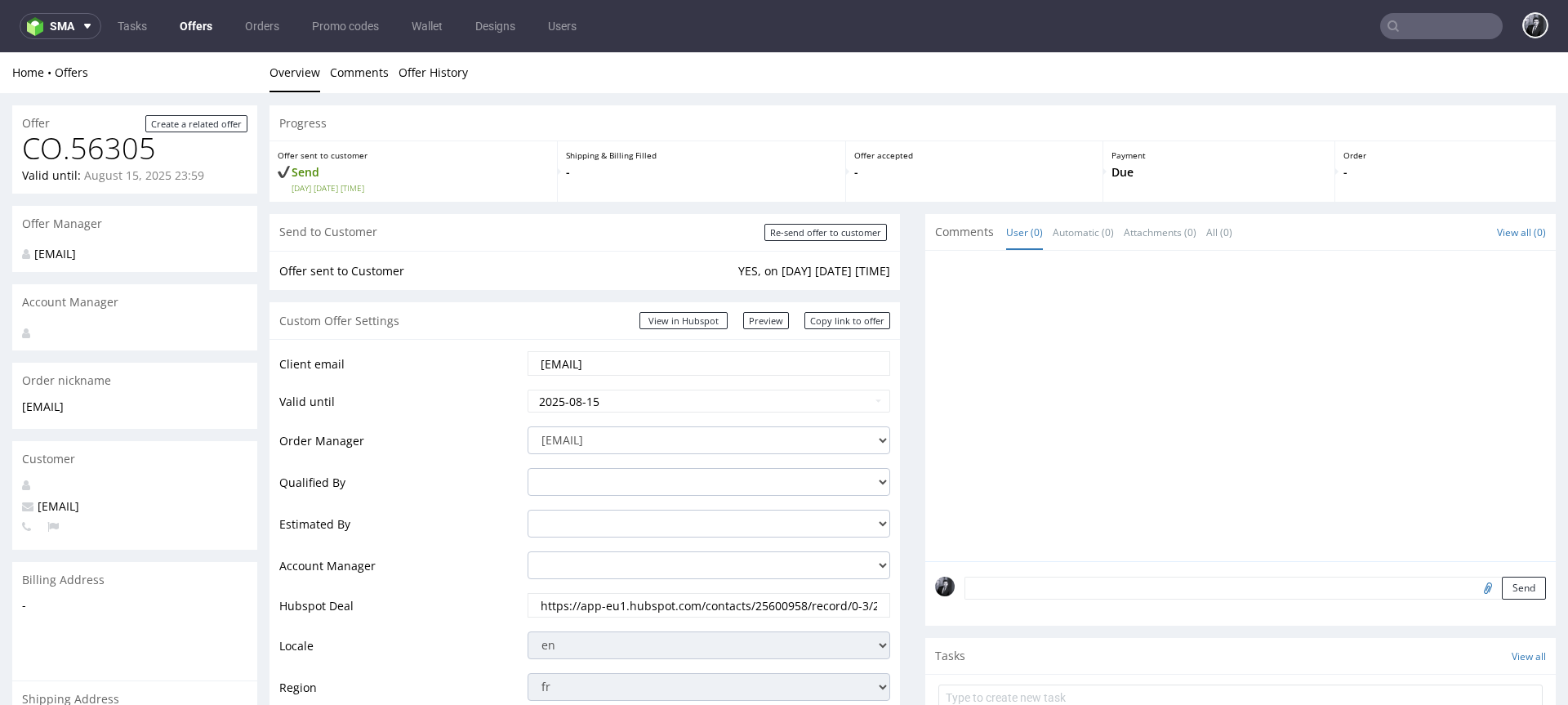 click on "Offers" at bounding box center [196, 26] 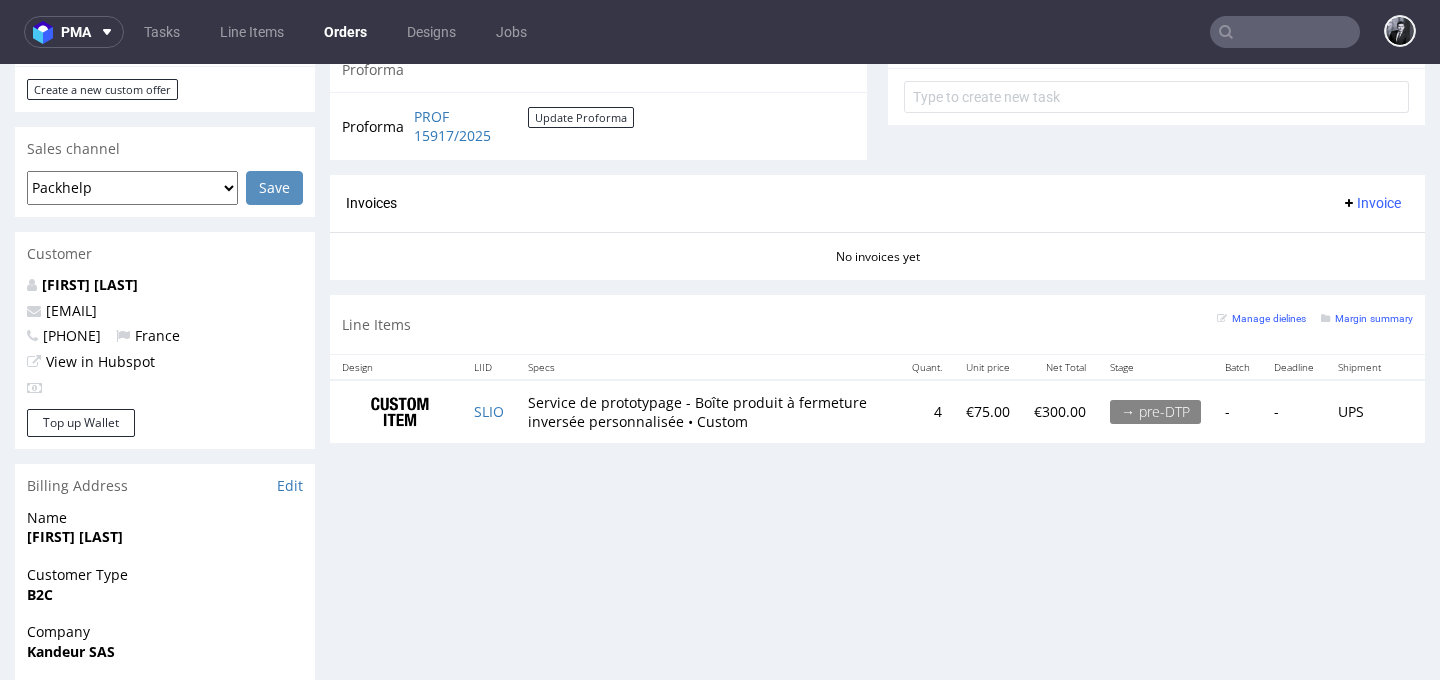 scroll, scrollTop: 769, scrollLeft: 0, axis: vertical 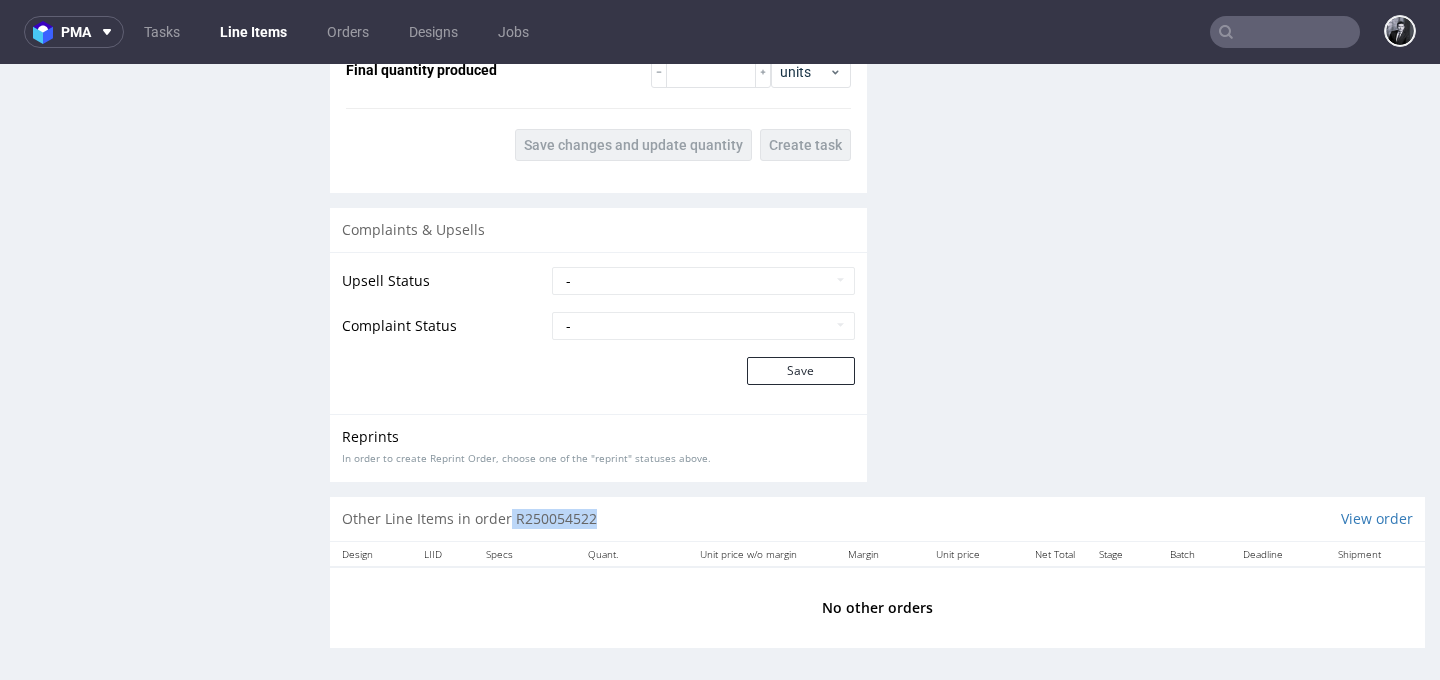 drag, startPoint x: 501, startPoint y: 520, endPoint x: 688, endPoint y: 520, distance: 187 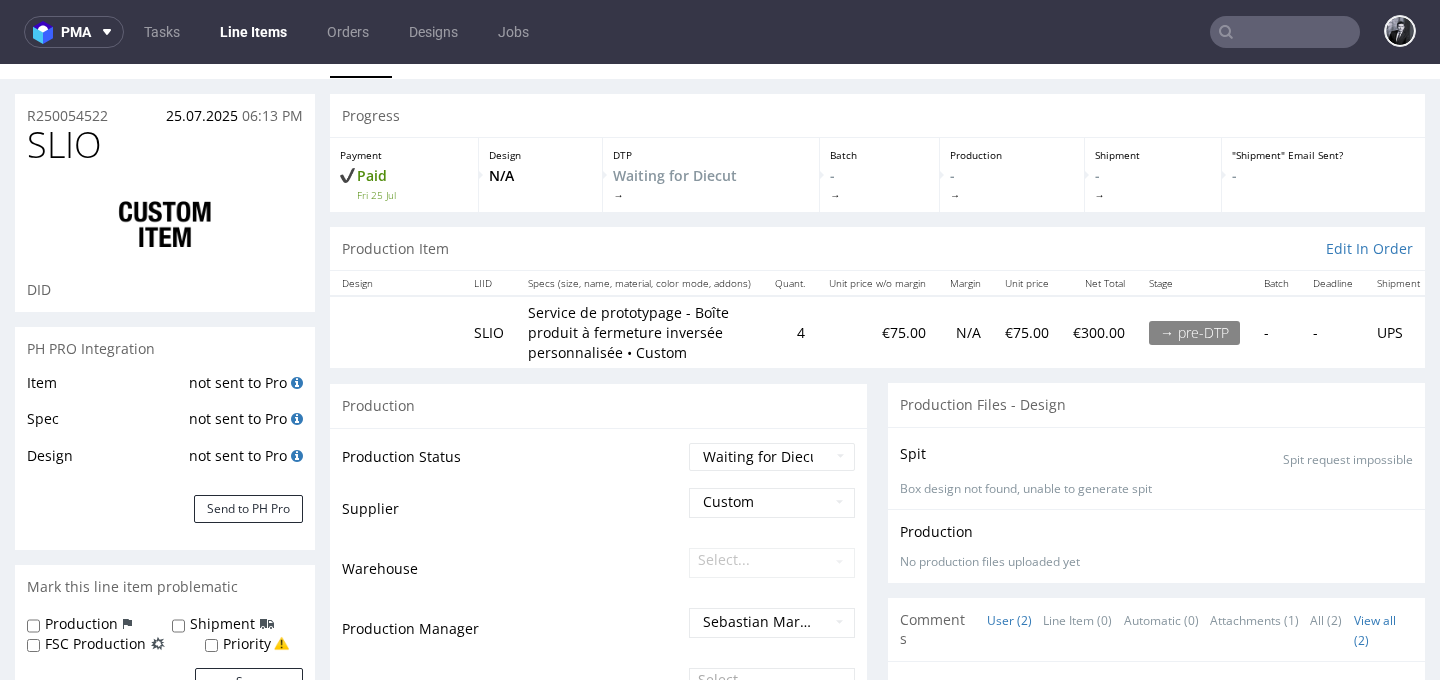 scroll, scrollTop: 0, scrollLeft: 0, axis: both 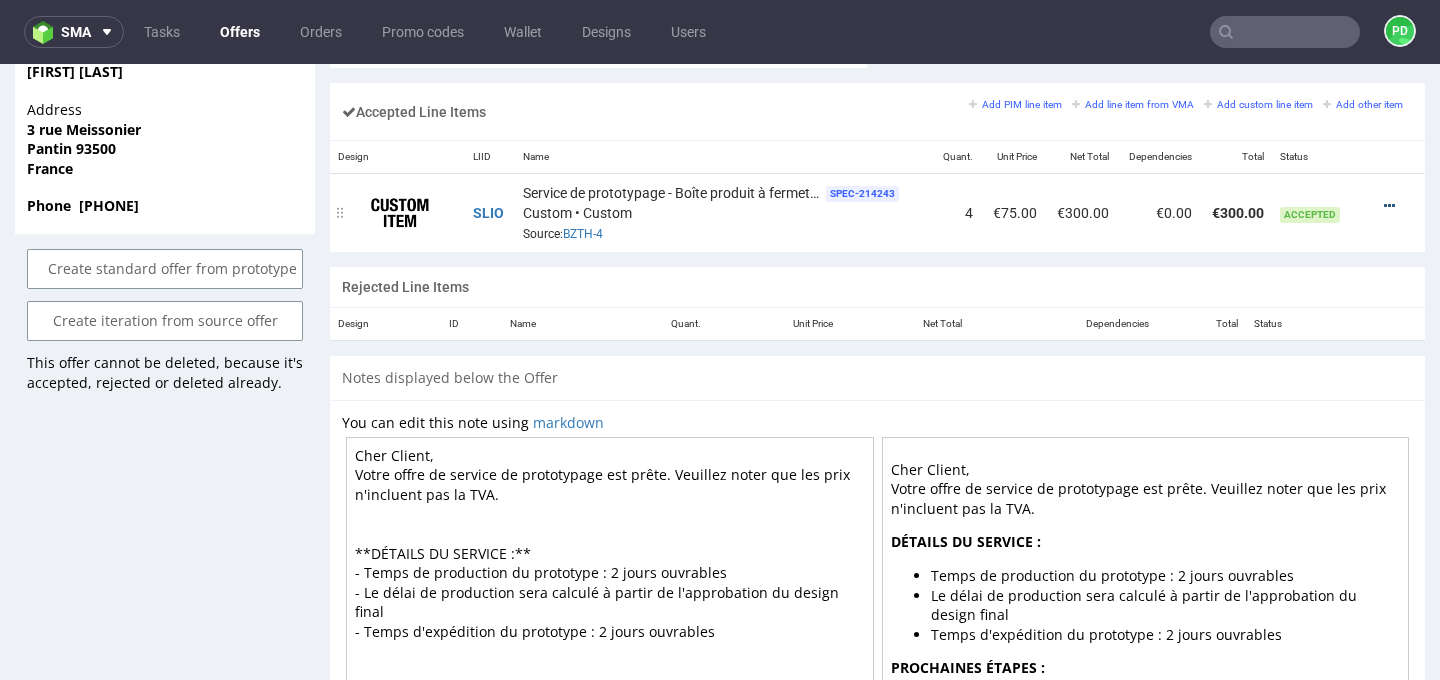 click at bounding box center (1389, 206) 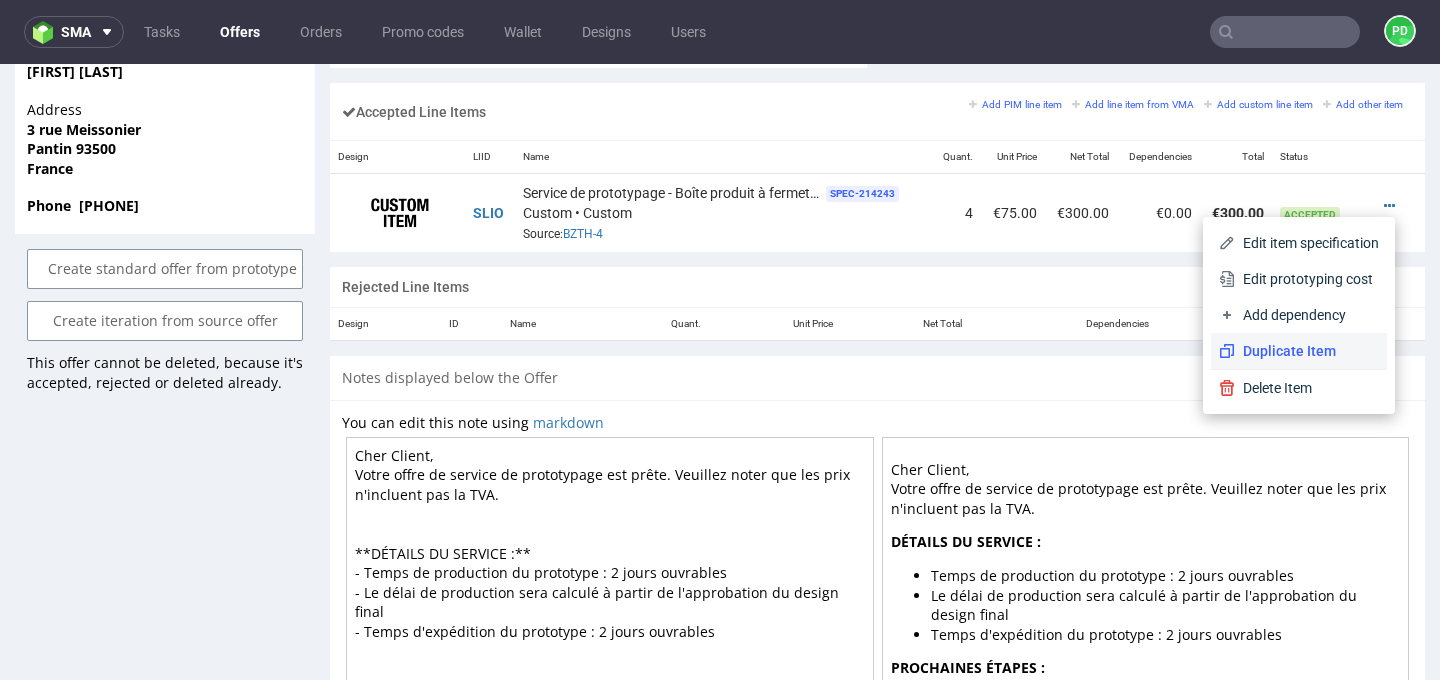 click on "Duplicate Item" at bounding box center [1299, 351] 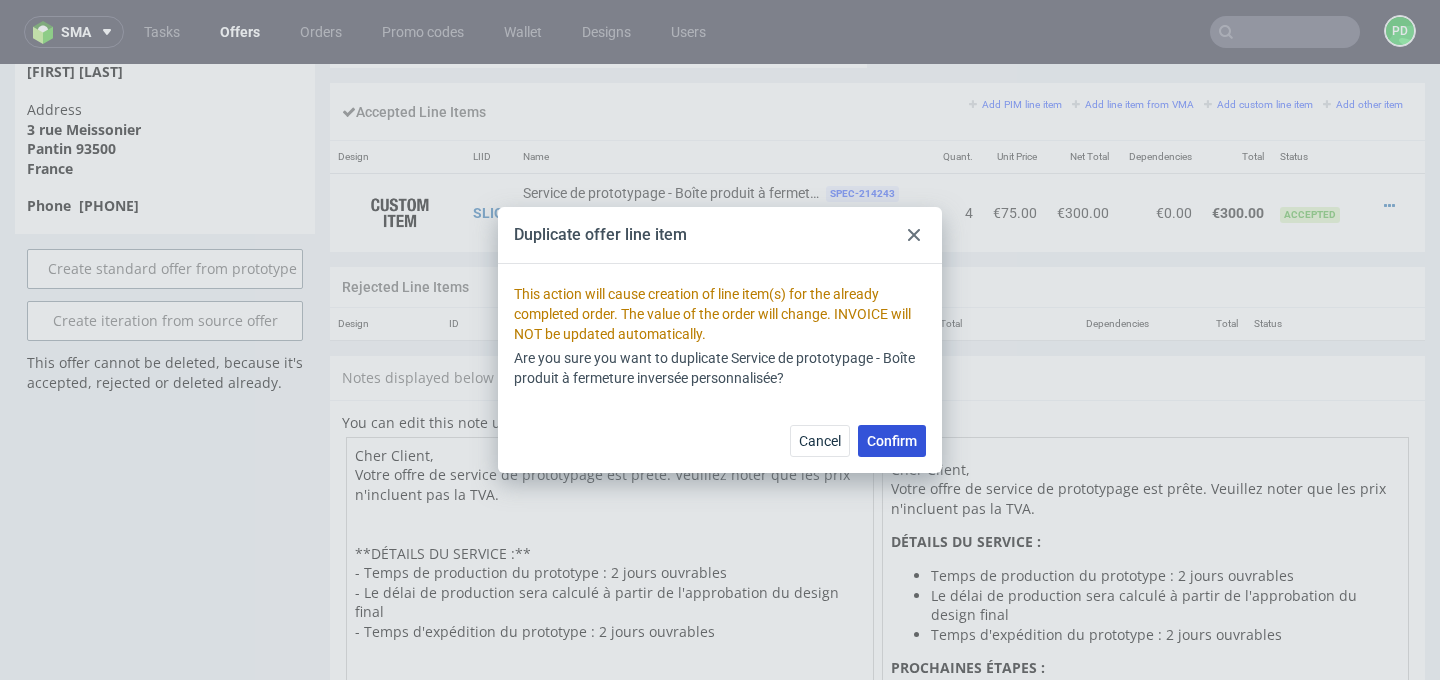 click on "Confirm" at bounding box center (892, 441) 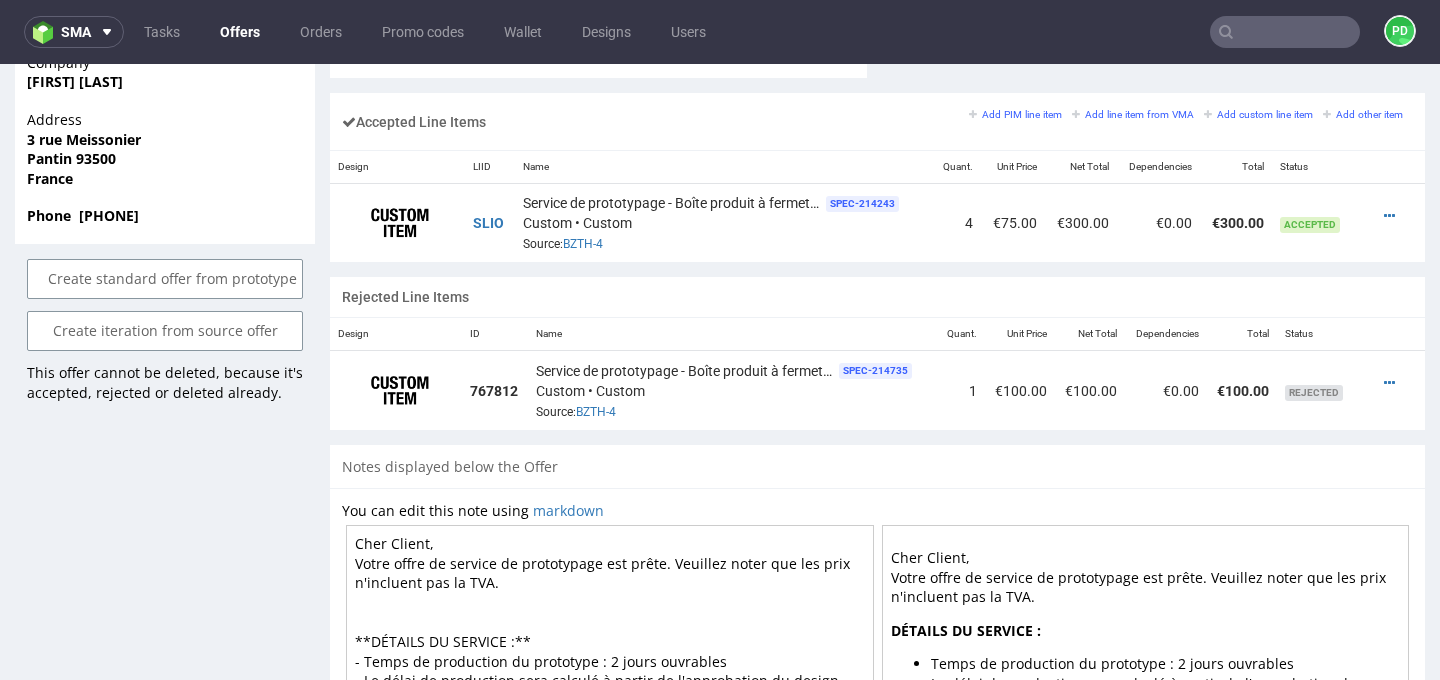 scroll, scrollTop: 1271, scrollLeft: 0, axis: vertical 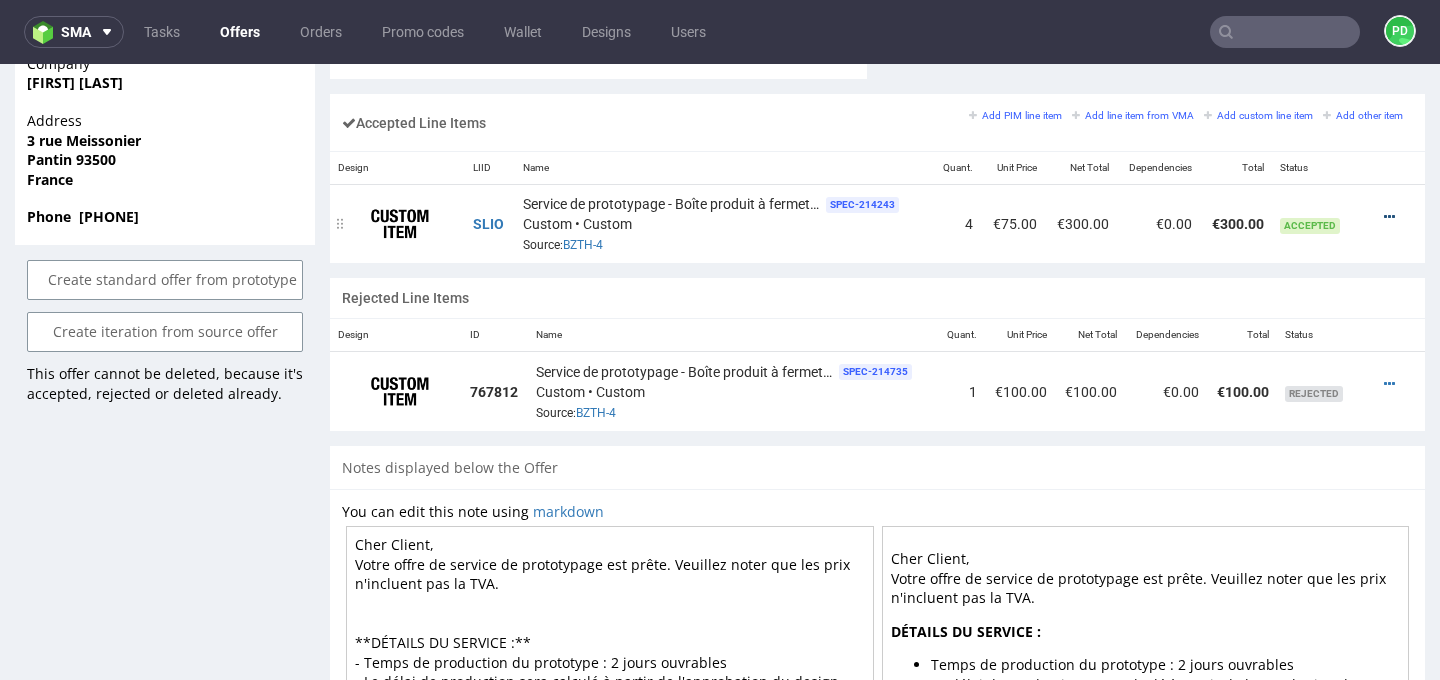 click at bounding box center [1389, 217] 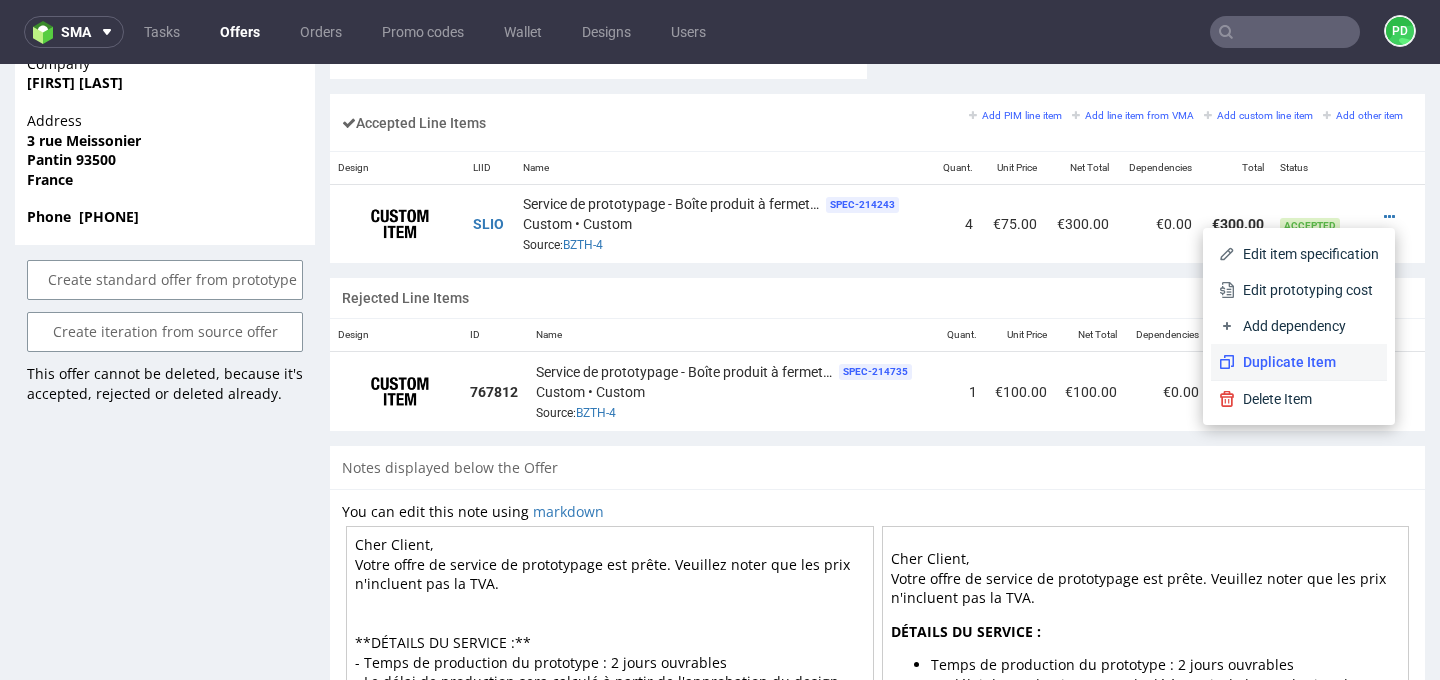 click on "Duplicate Item" at bounding box center [1299, 362] 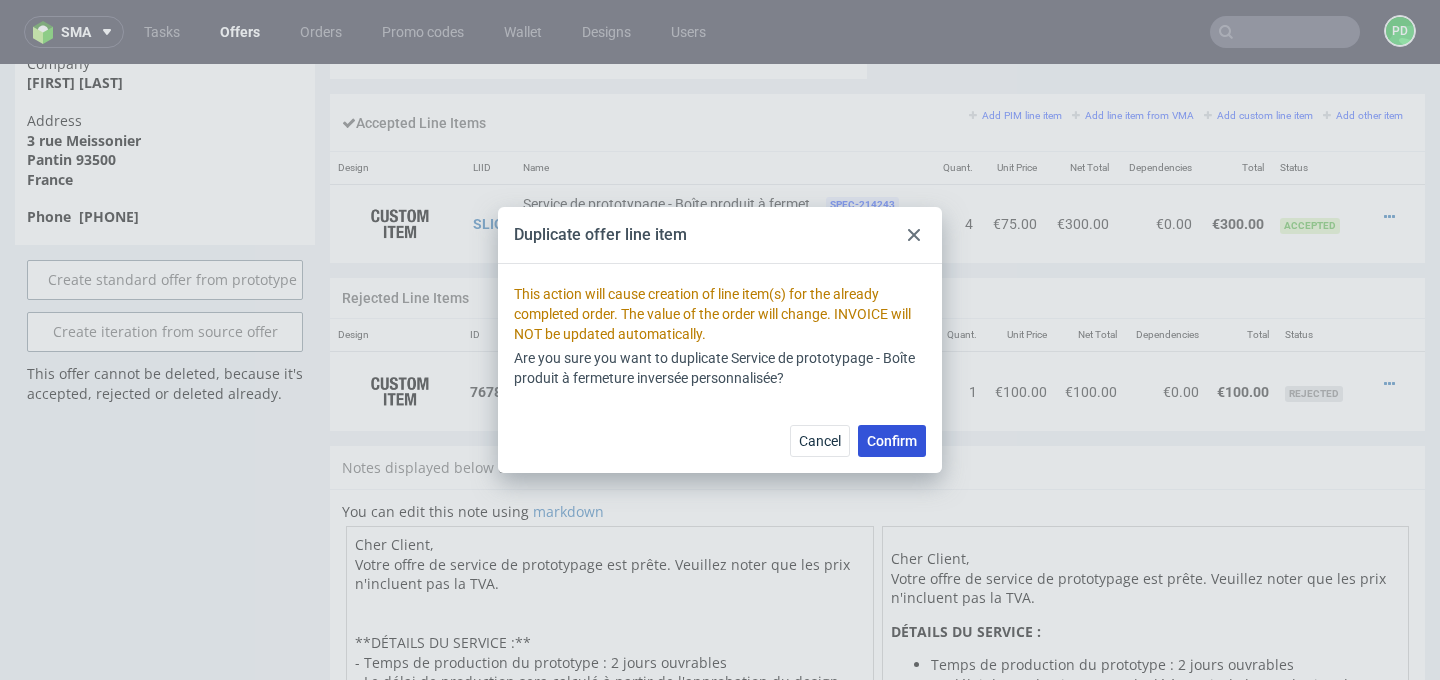 click on "Confirm" at bounding box center [892, 441] 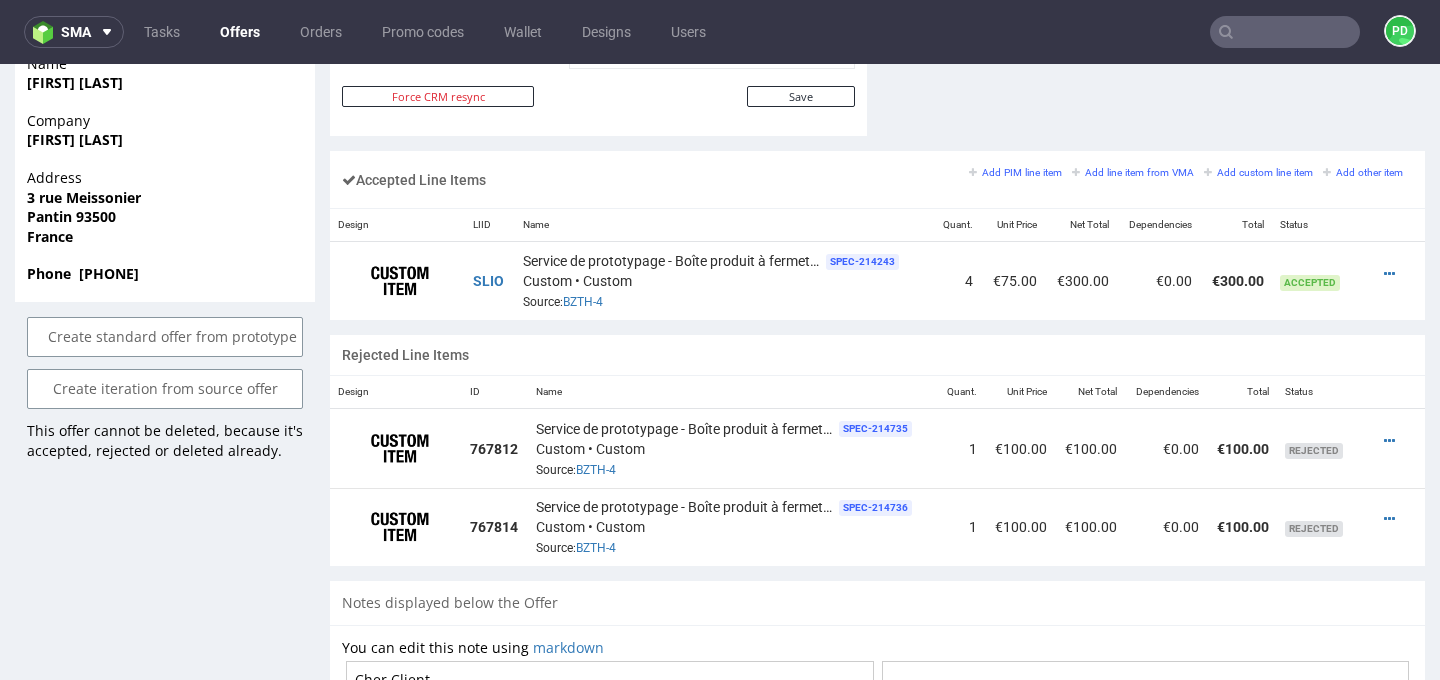 scroll, scrollTop: 1235, scrollLeft: 0, axis: vertical 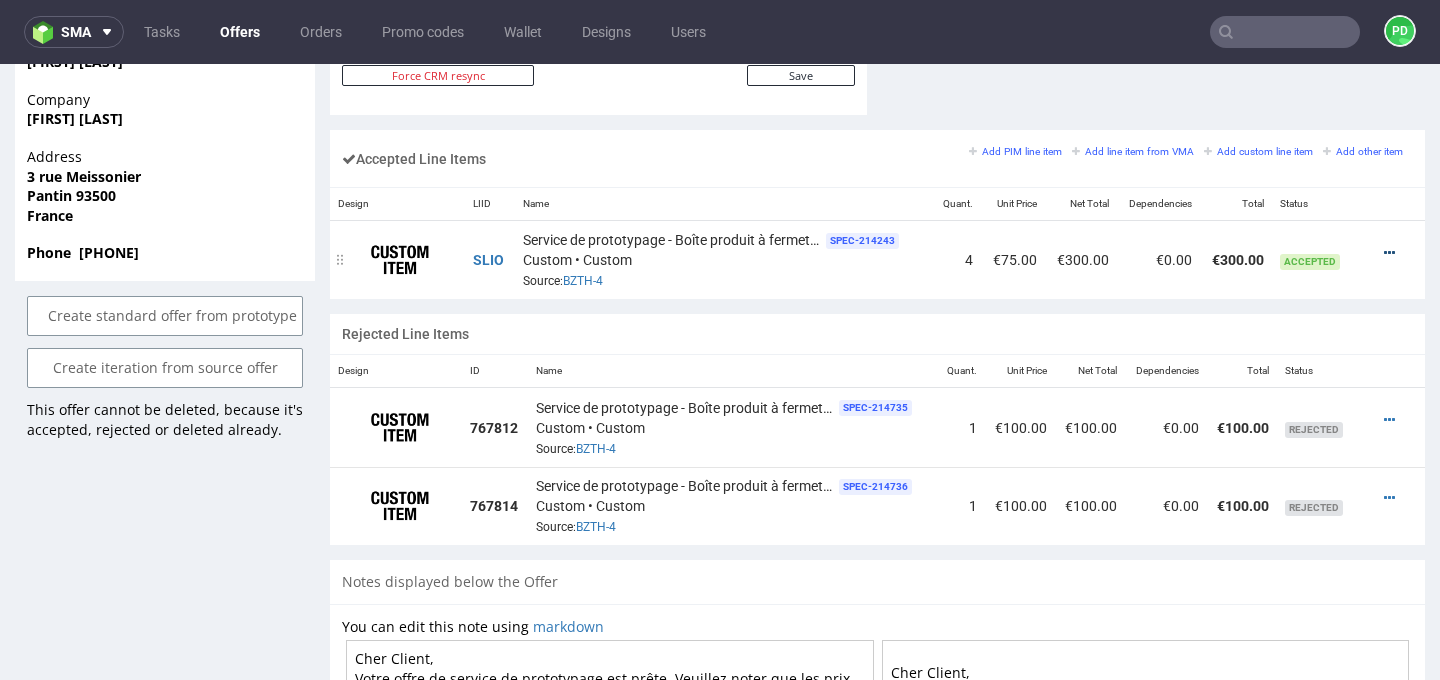 click at bounding box center [1389, 253] 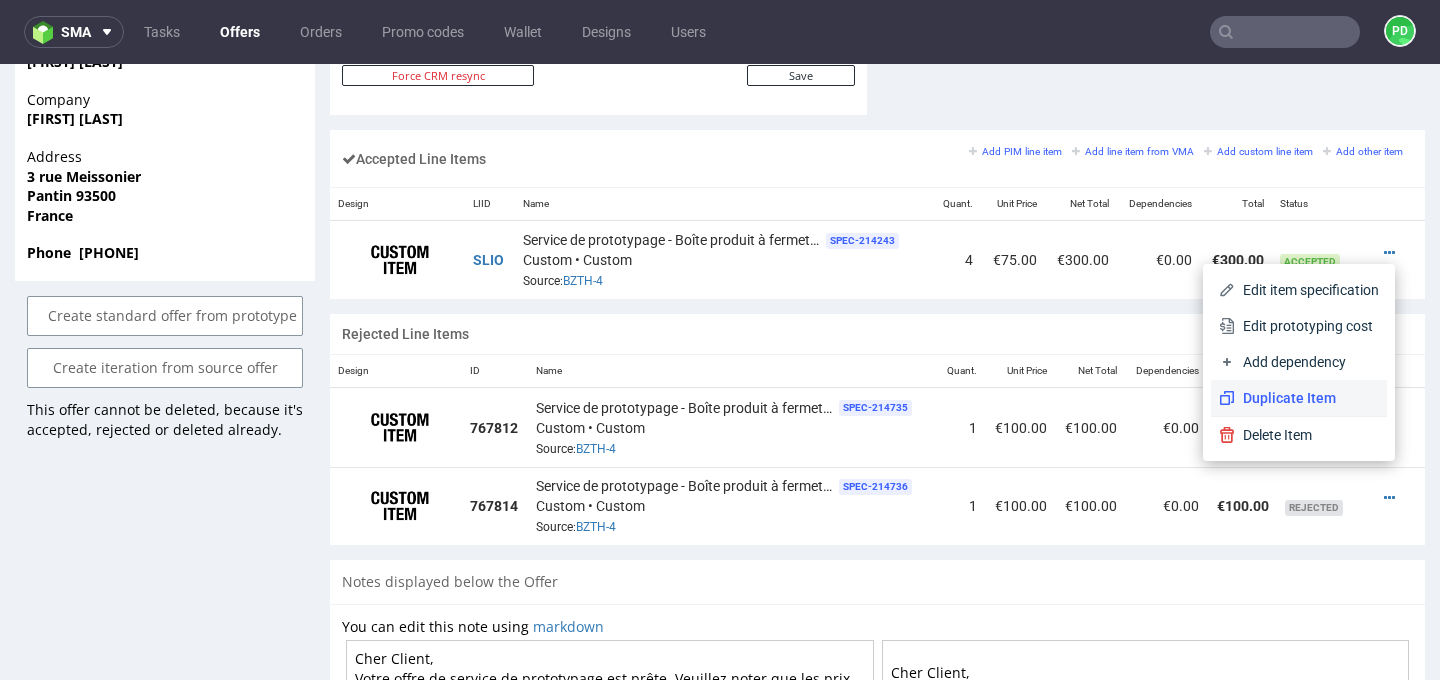 click on "Duplicate Item" at bounding box center (1307, 398) 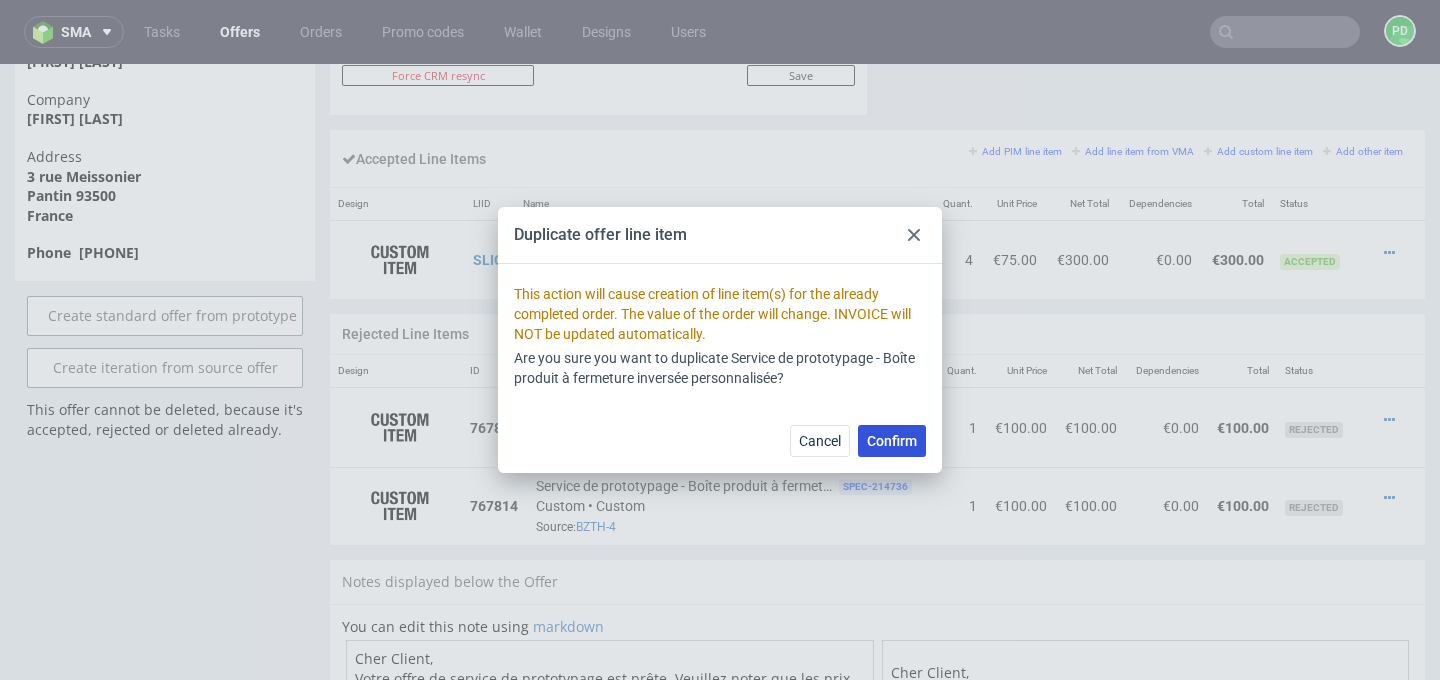 click on "Confirm" at bounding box center [892, 441] 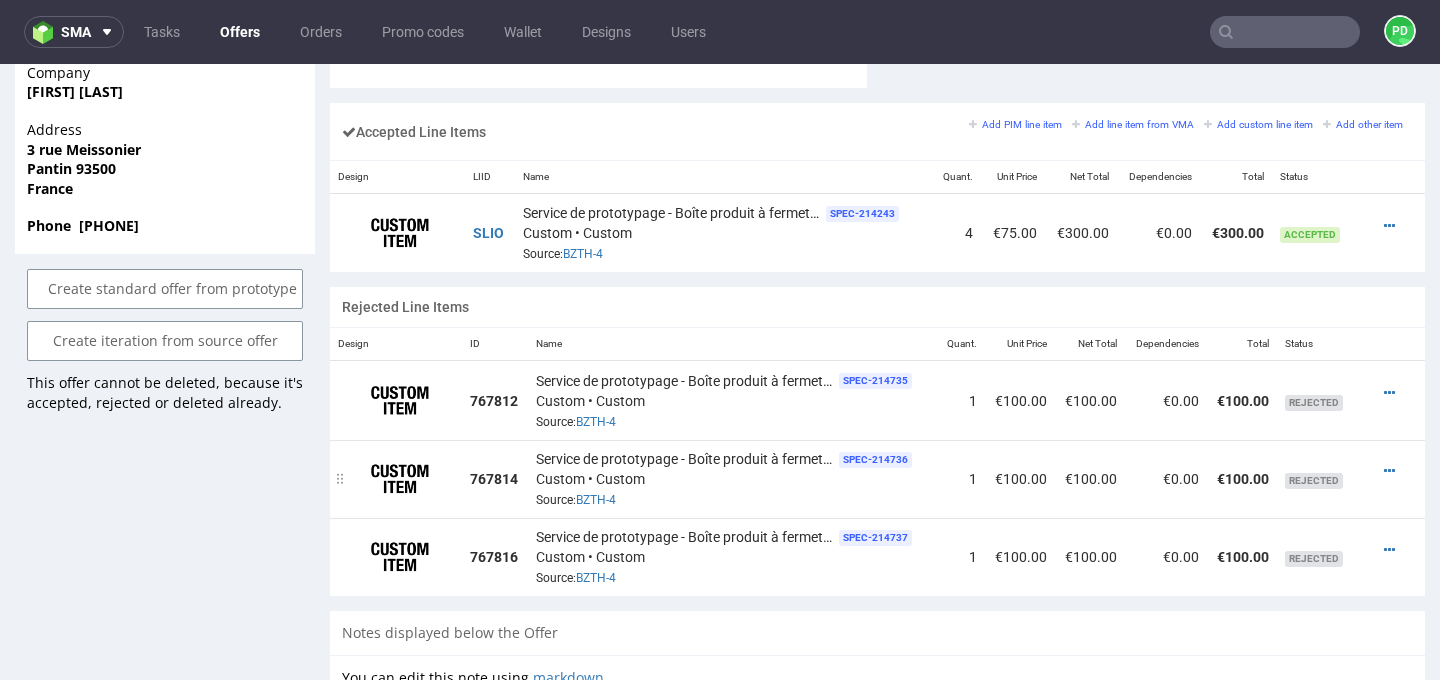 scroll, scrollTop: 1239, scrollLeft: 0, axis: vertical 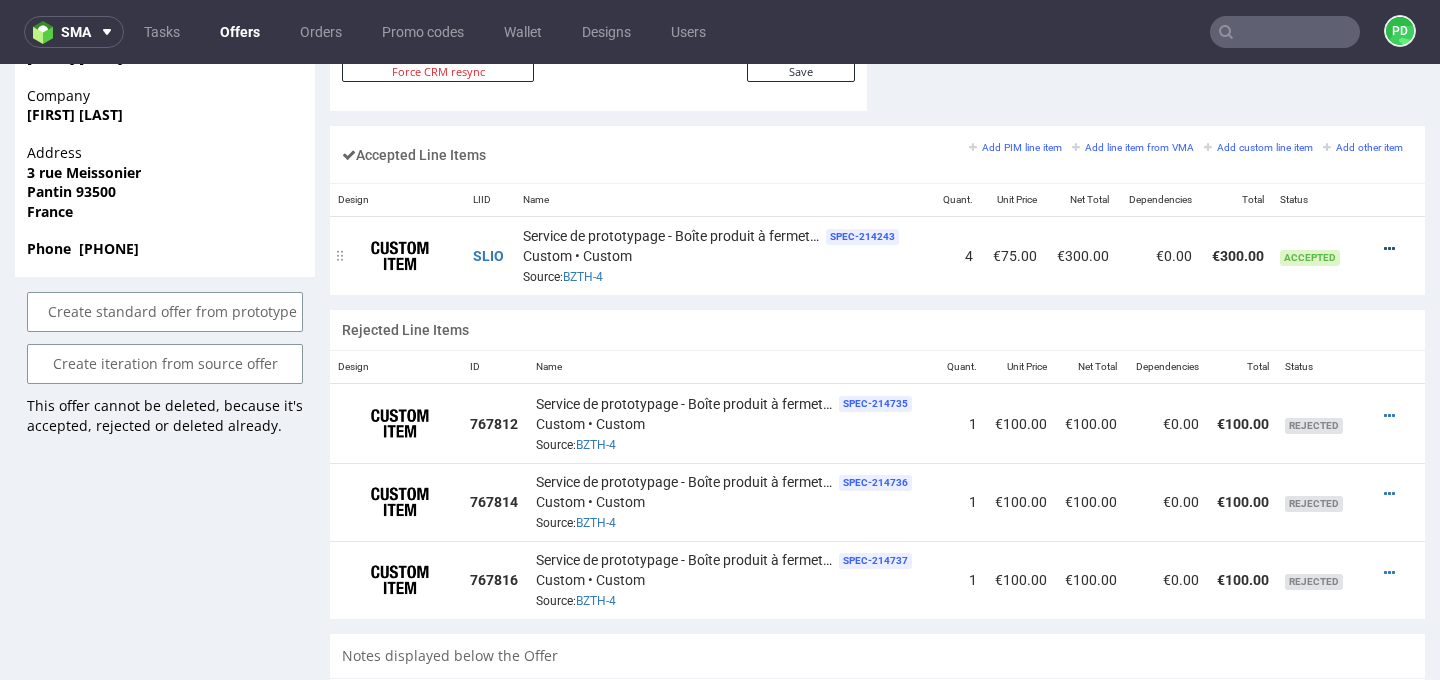 click at bounding box center (1389, 249) 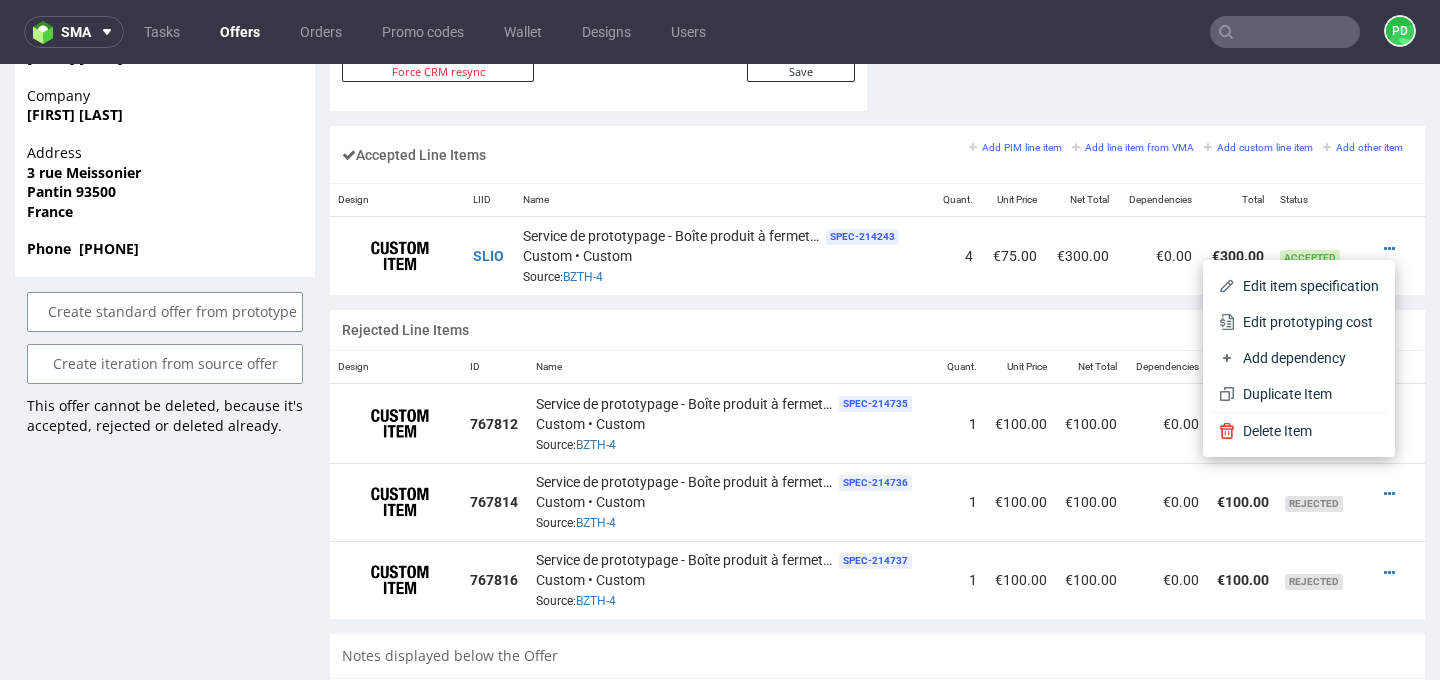 click on "Rejected Line Items" at bounding box center [877, 330] 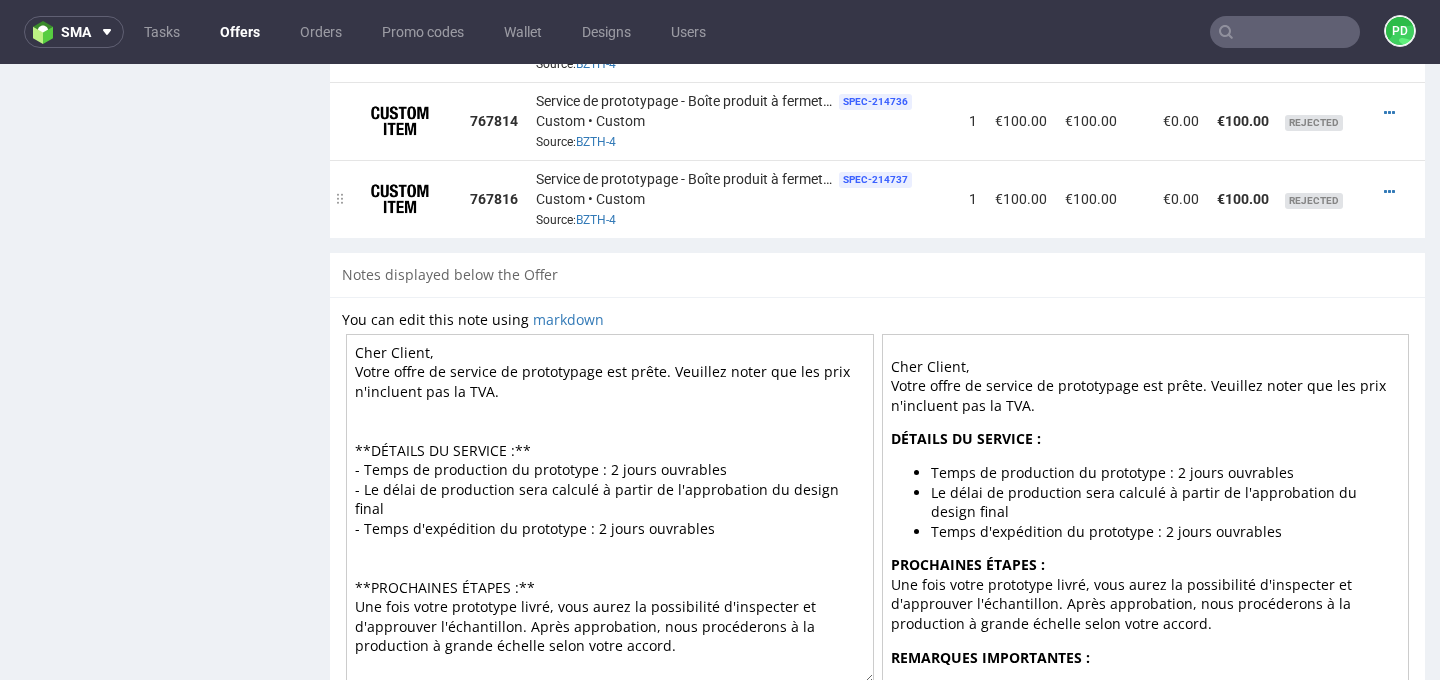 scroll, scrollTop: 1696, scrollLeft: 0, axis: vertical 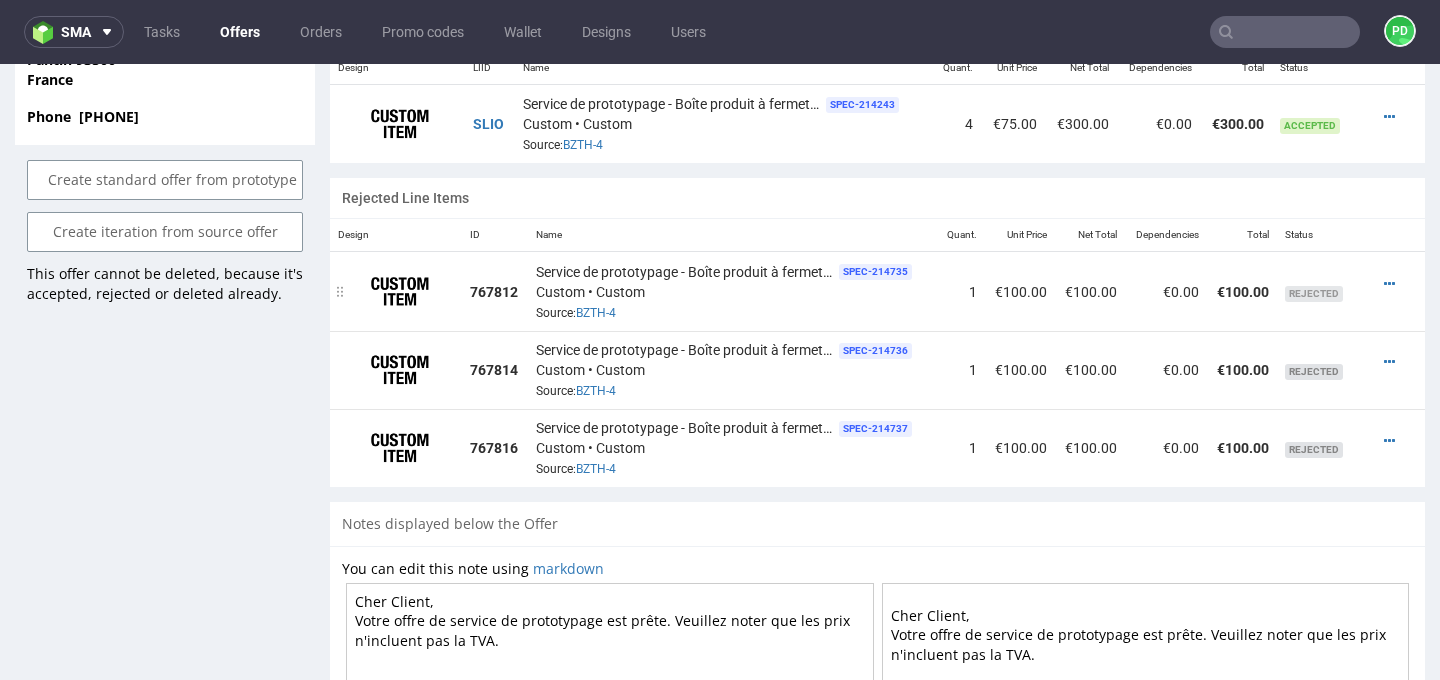 click on "Rejected" at bounding box center [1314, 294] 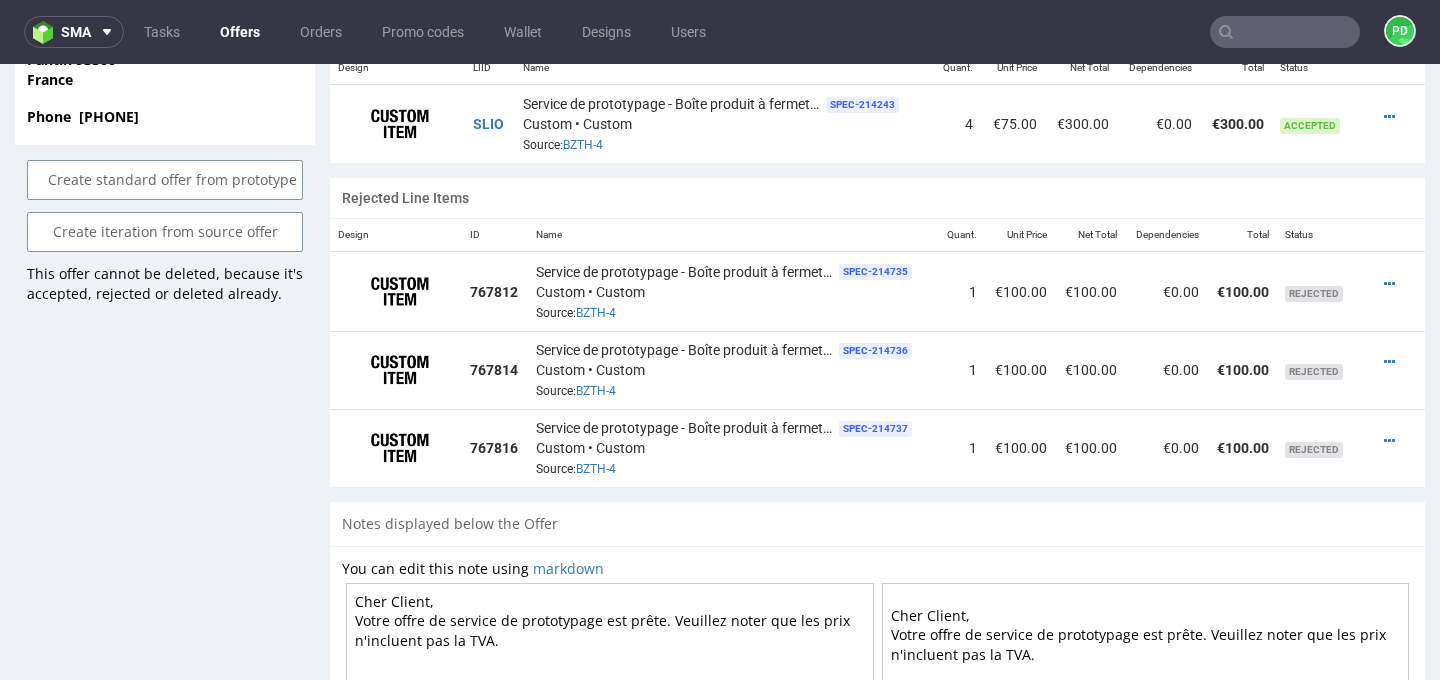 click on "Status" at bounding box center (1317, 235) 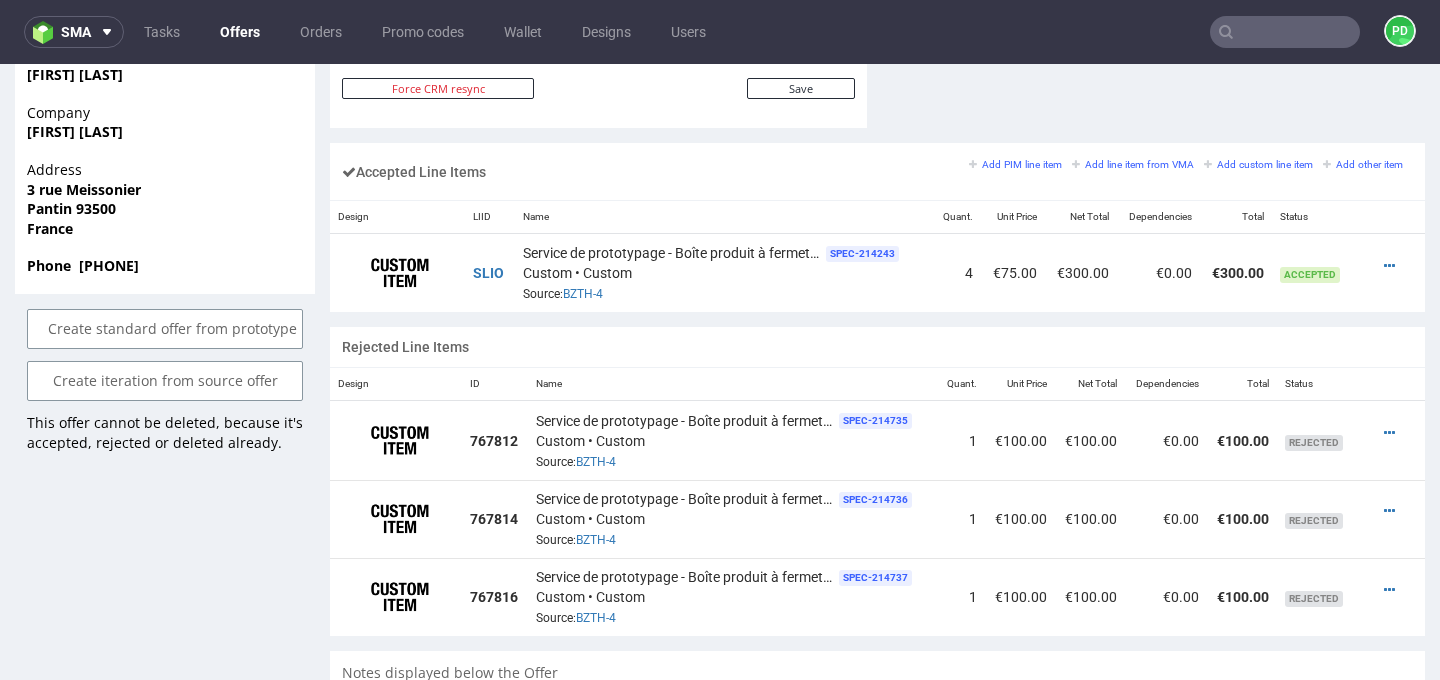 scroll, scrollTop: 1191, scrollLeft: 0, axis: vertical 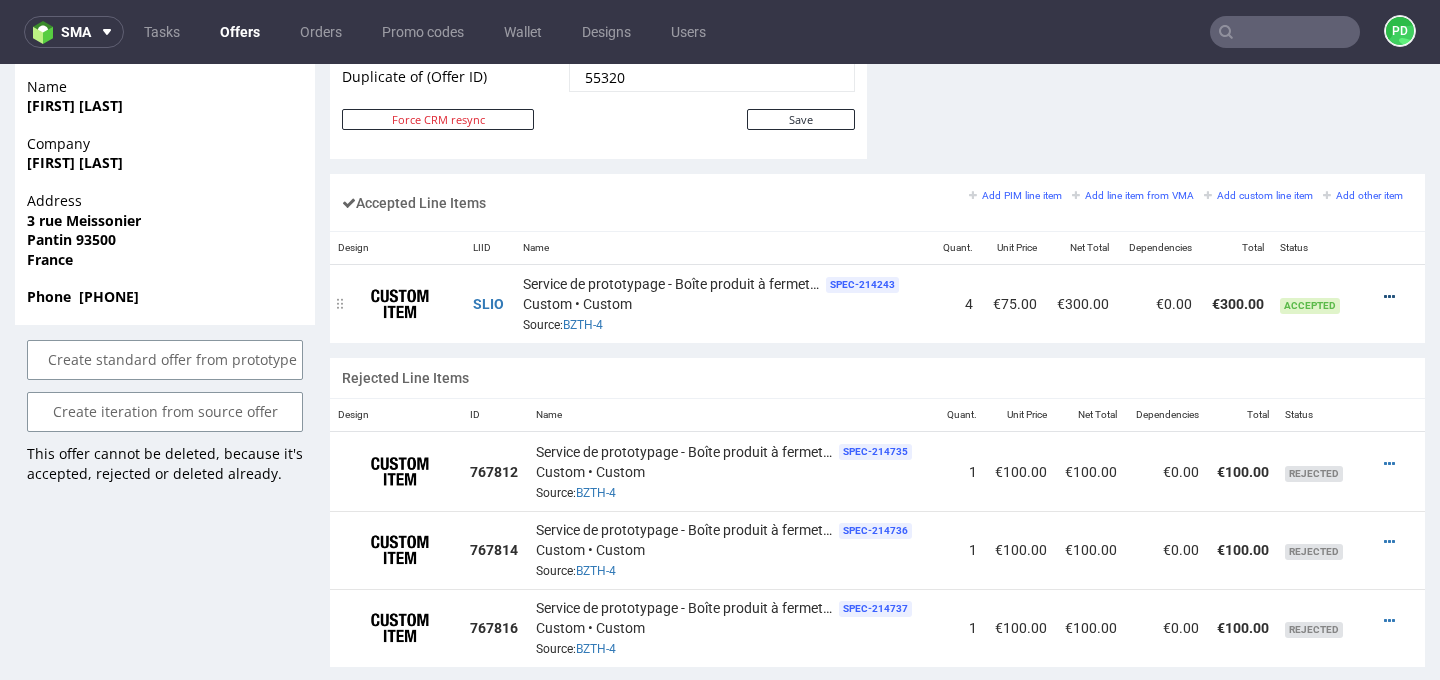 click at bounding box center [1389, 297] 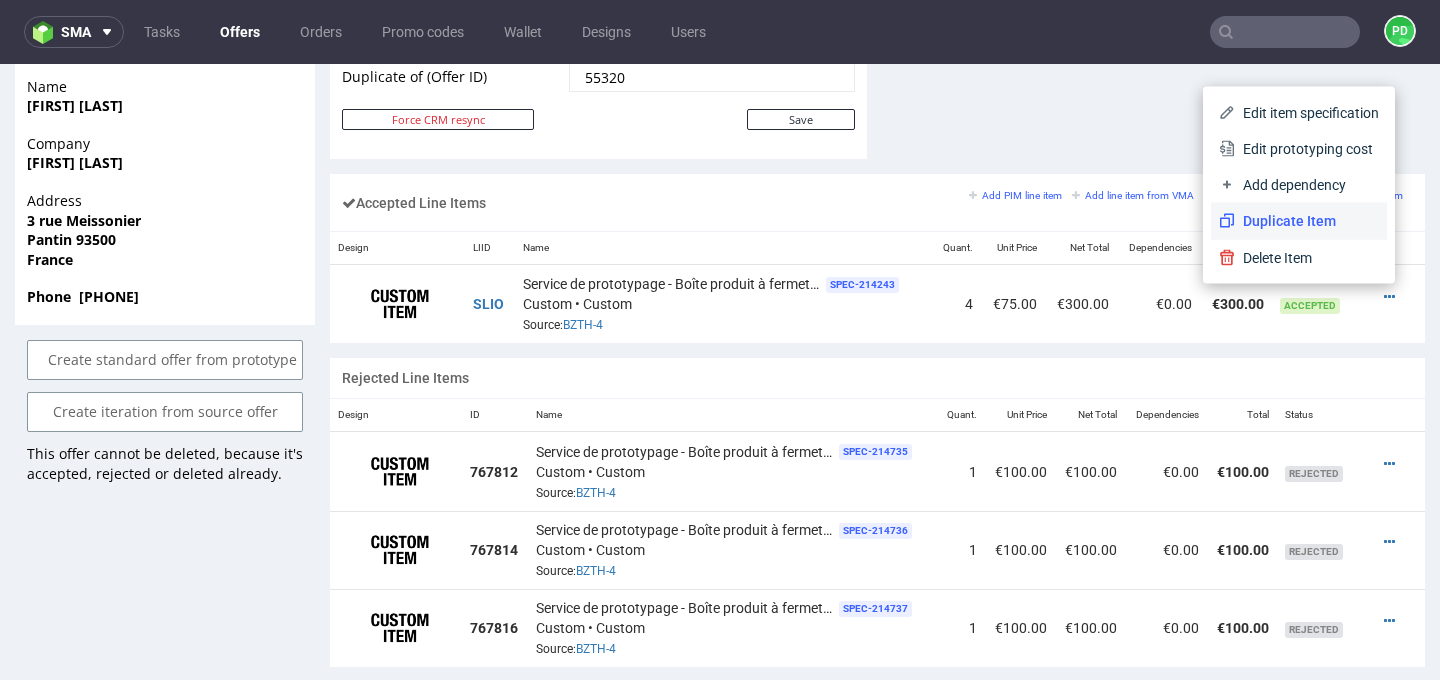 click on "Duplicate Item" at bounding box center [1307, 221] 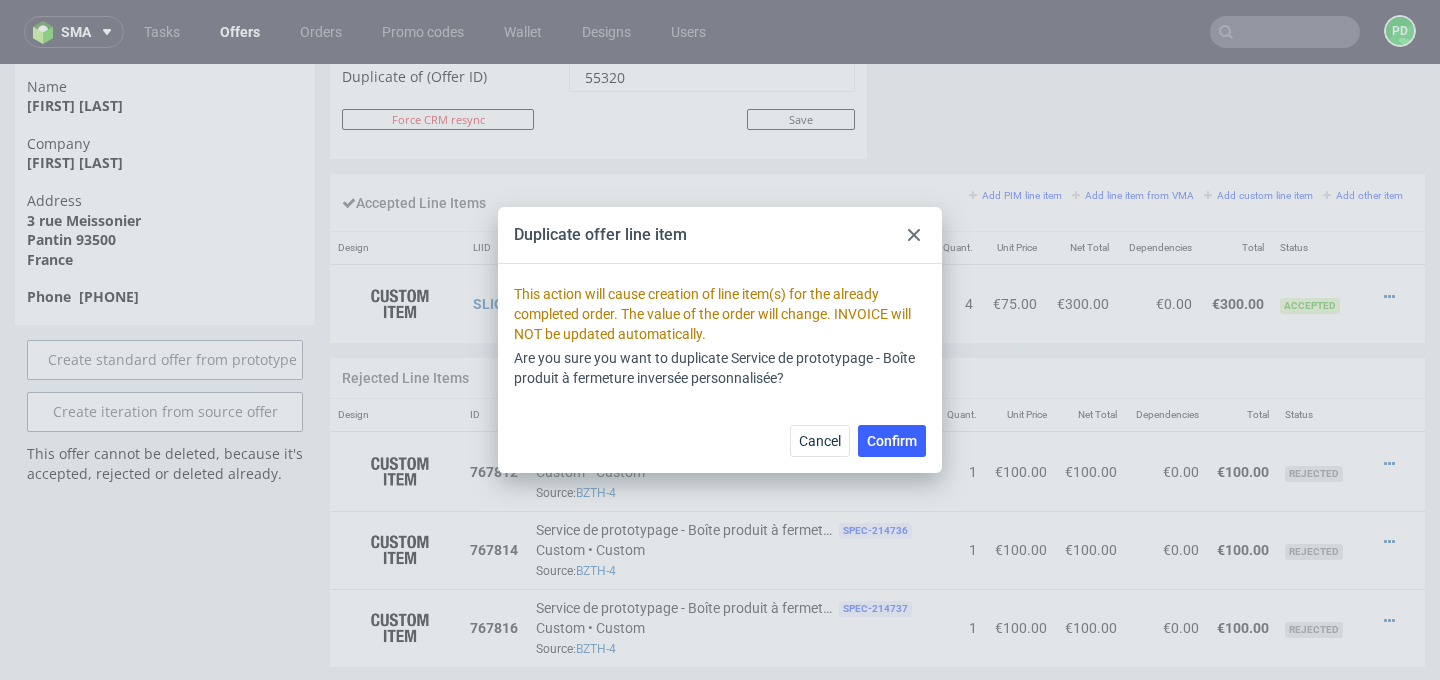 click 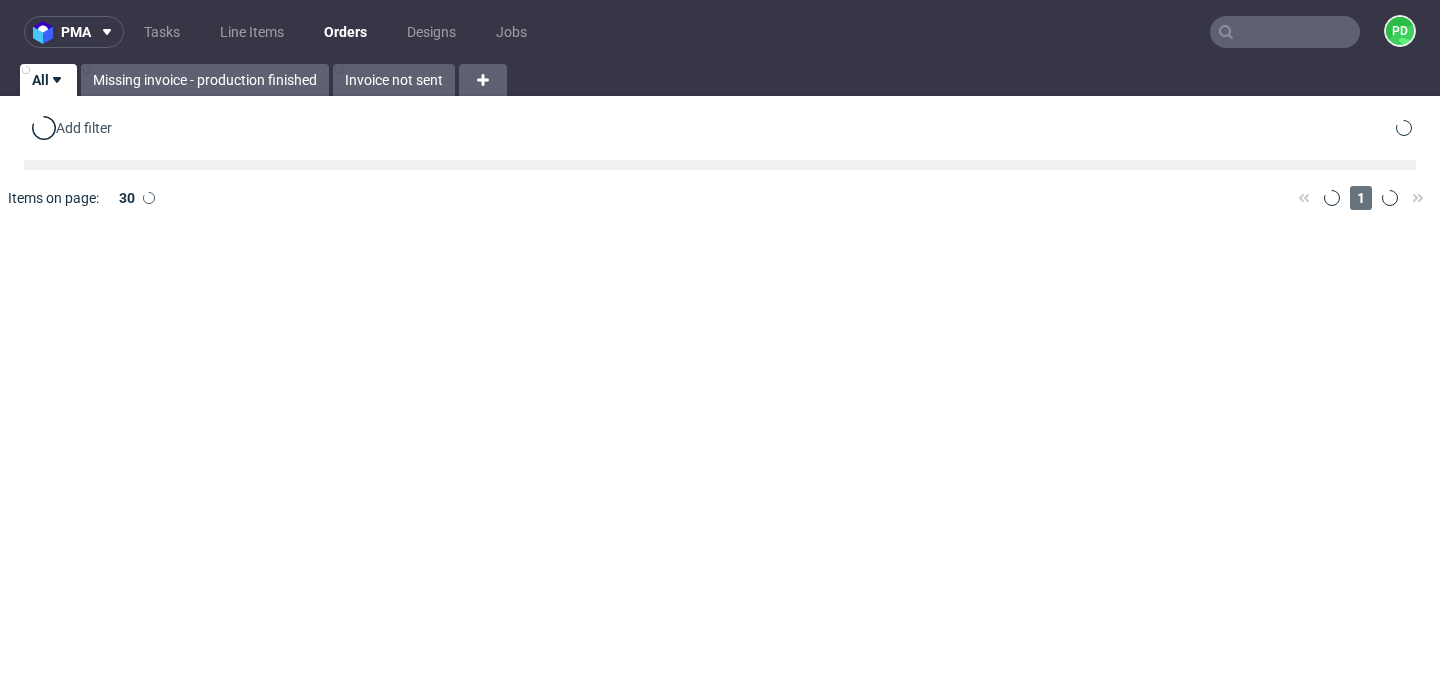 scroll, scrollTop: 0, scrollLeft: 0, axis: both 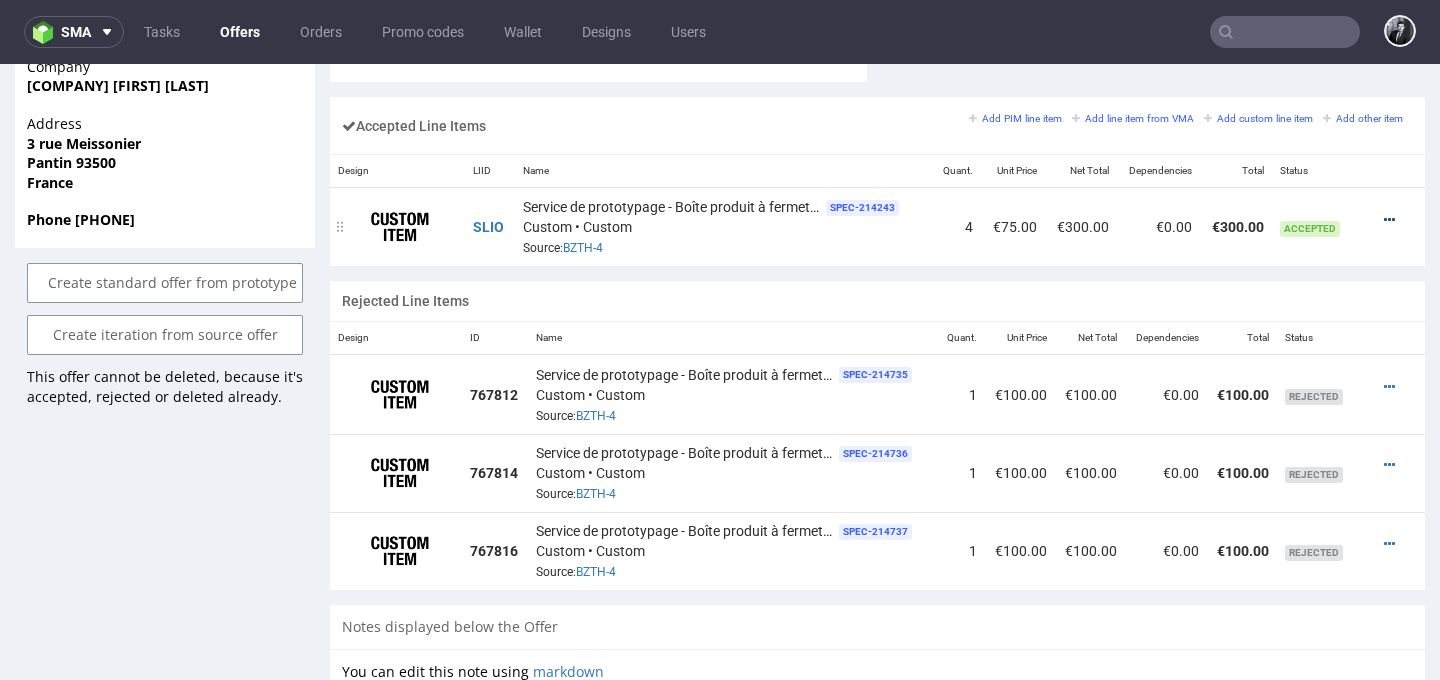 click at bounding box center [1389, 220] 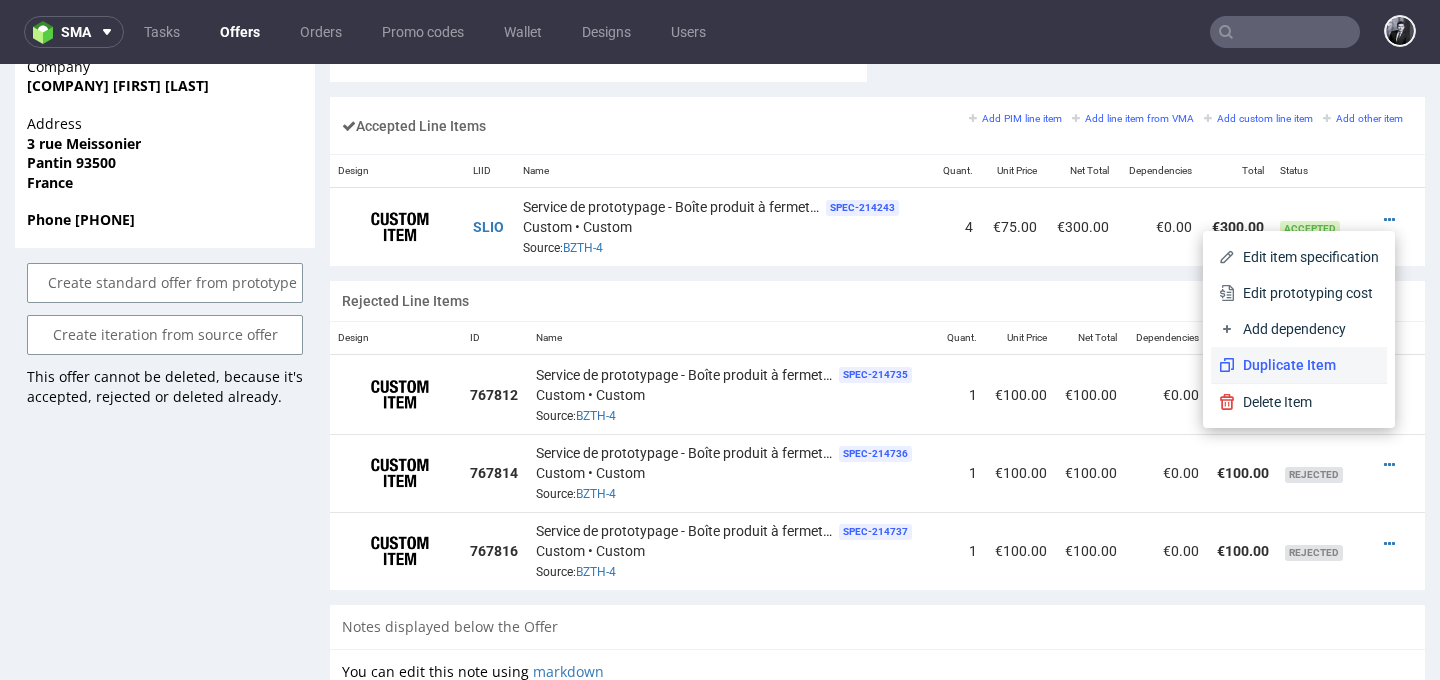 click on "Duplicate Item" at bounding box center [1307, 365] 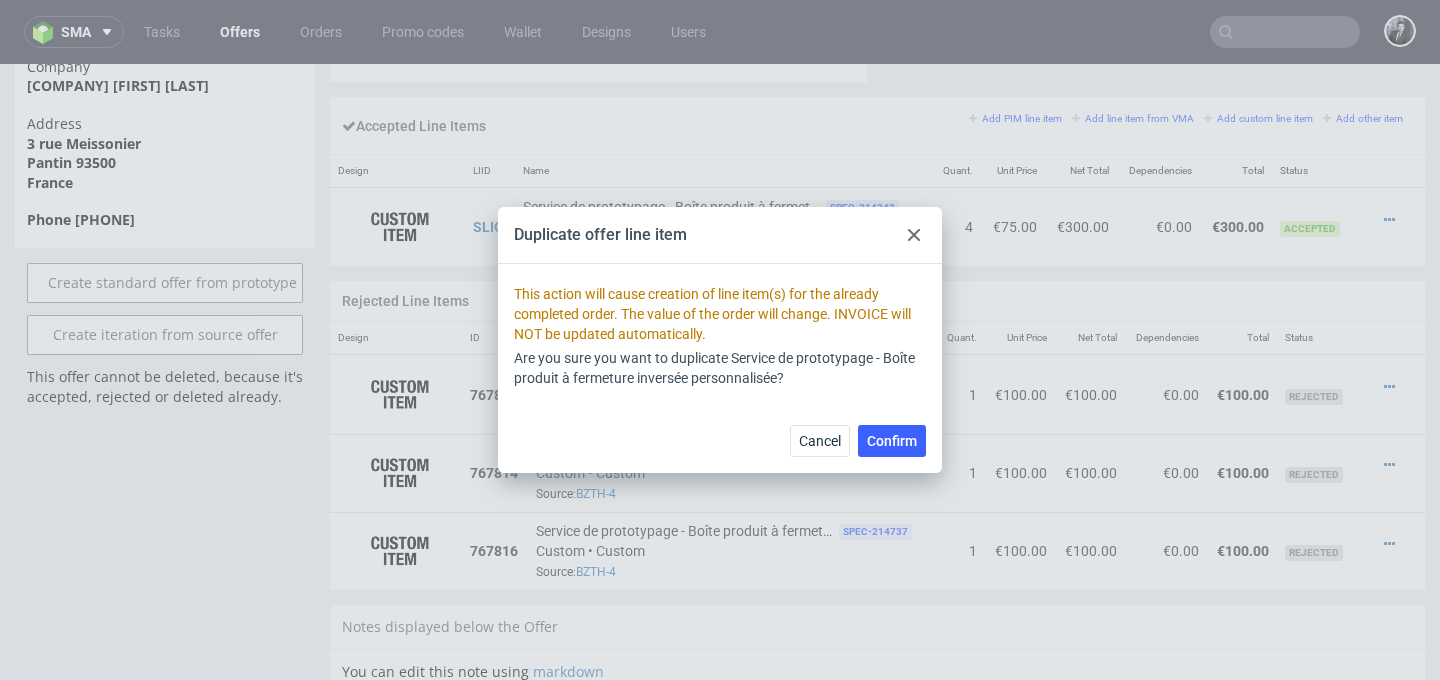 click 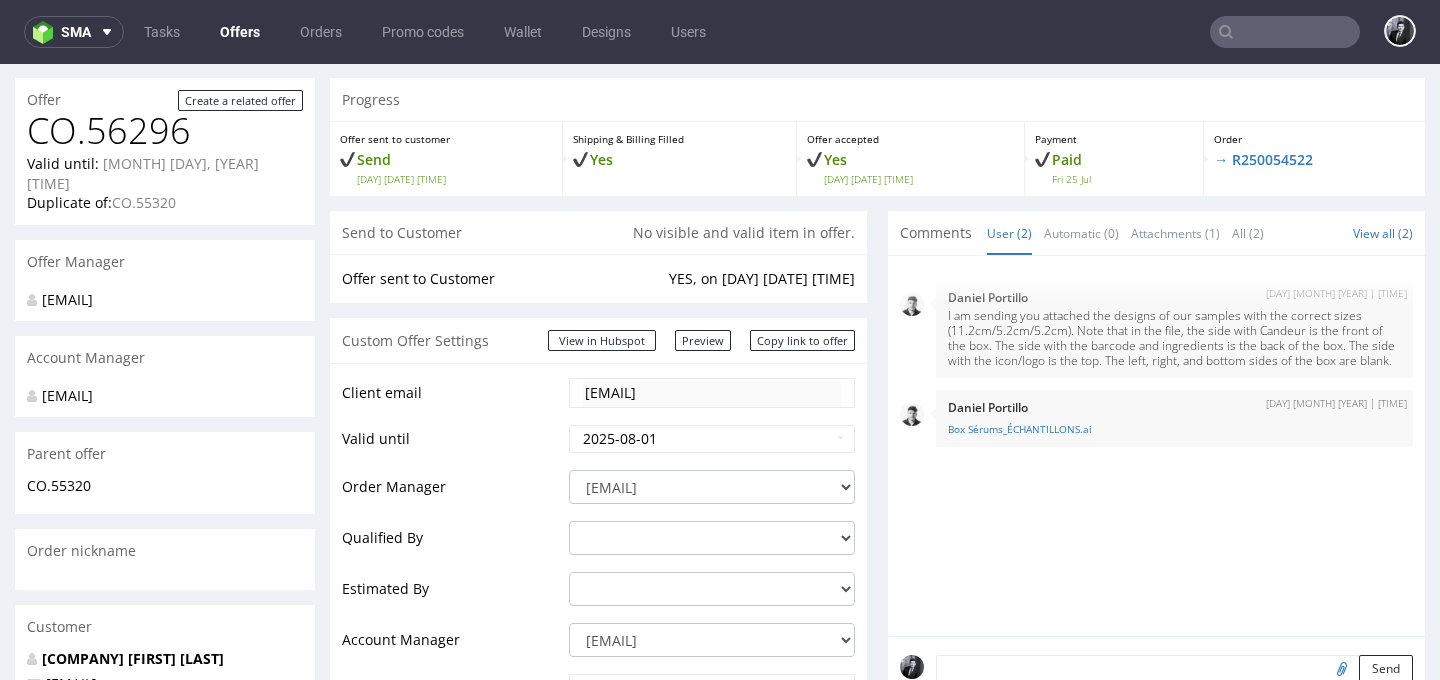 scroll, scrollTop: 0, scrollLeft: 0, axis: both 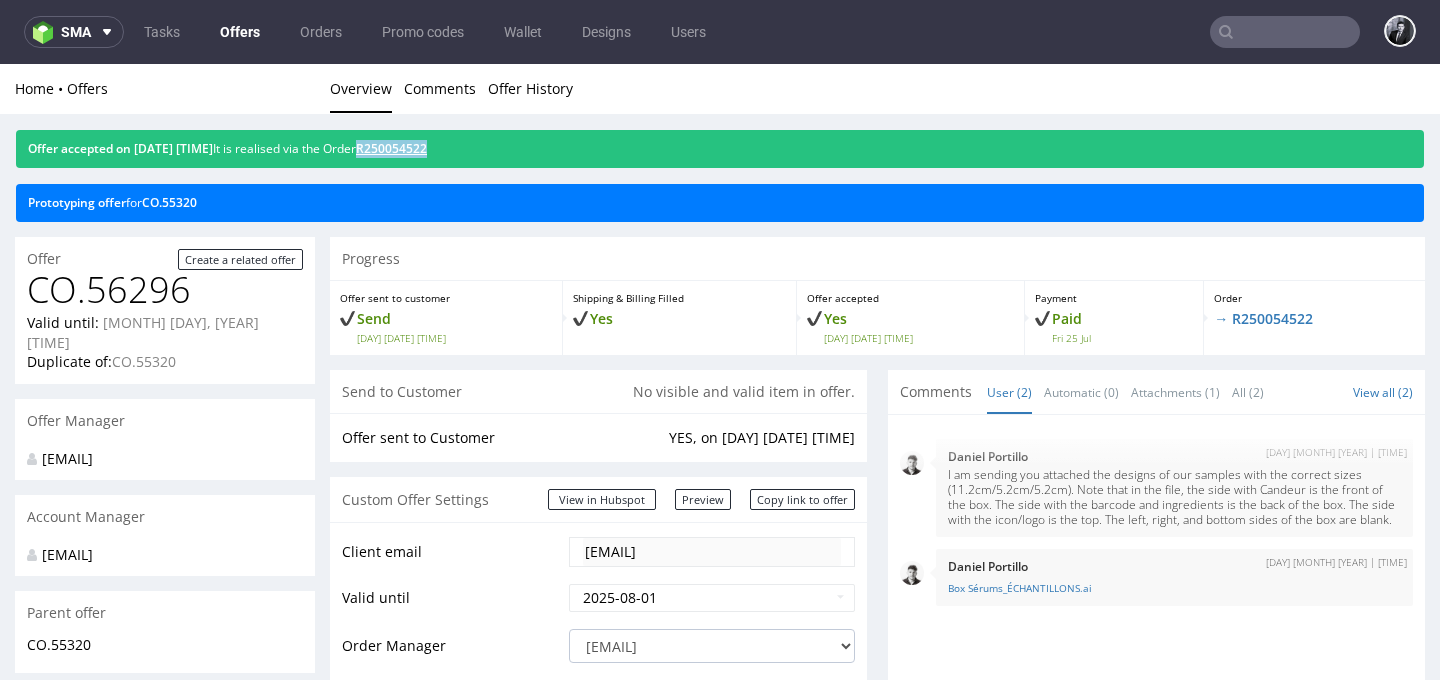 drag, startPoint x: 548, startPoint y: 146, endPoint x: 407, endPoint y: 143, distance: 141.0319 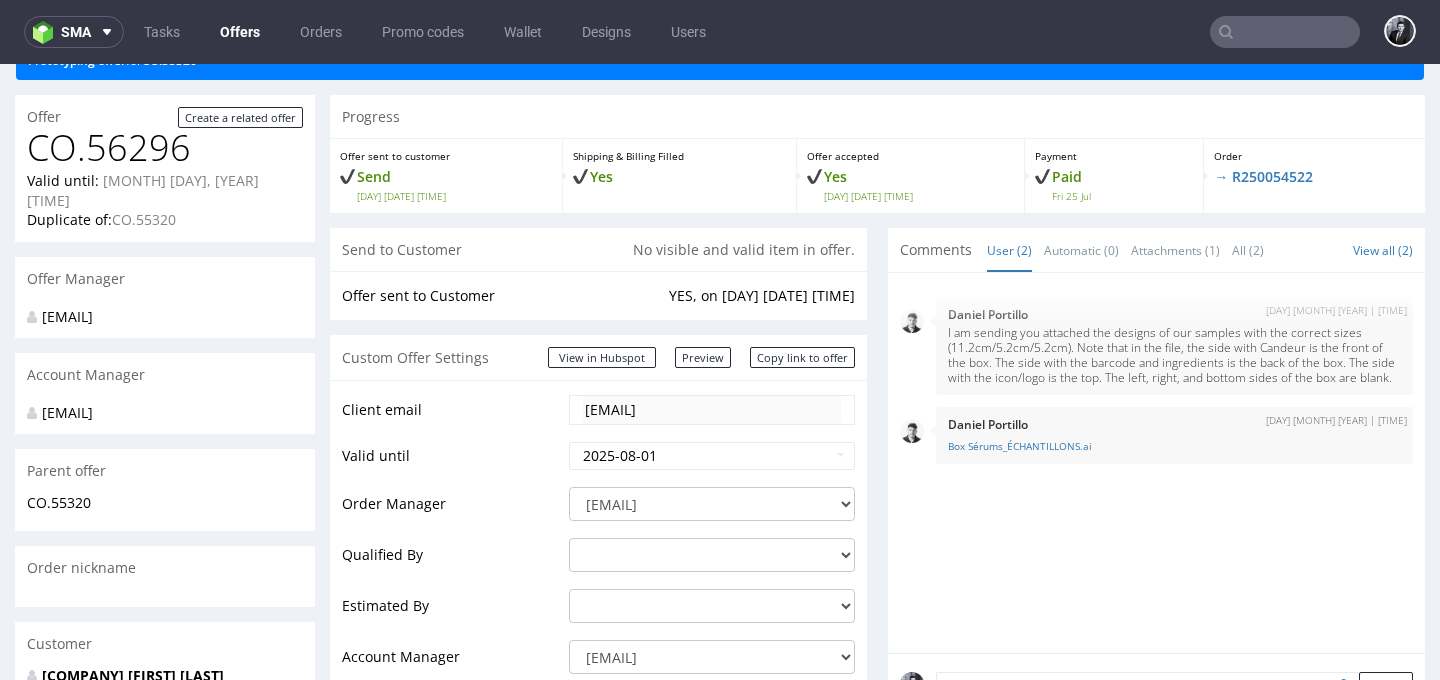 scroll, scrollTop: 0, scrollLeft: 0, axis: both 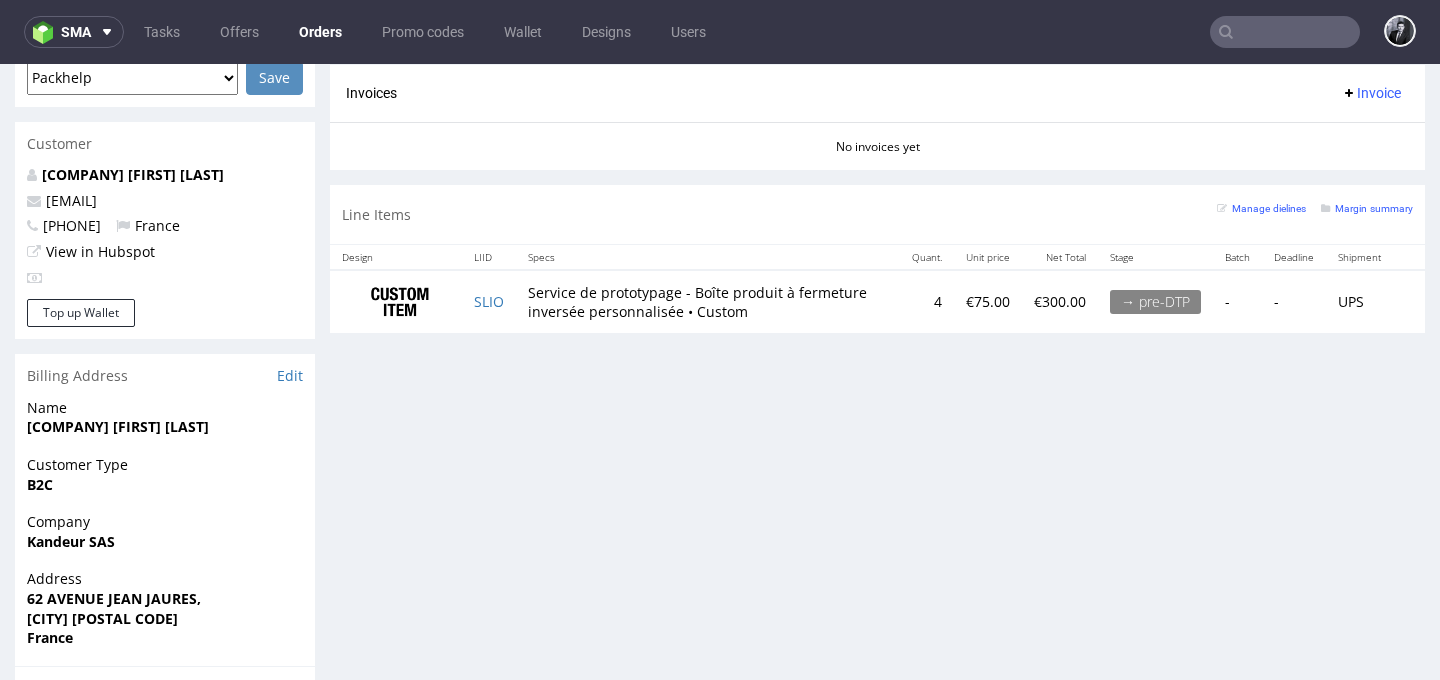 click on "4" at bounding box center (927, 301) 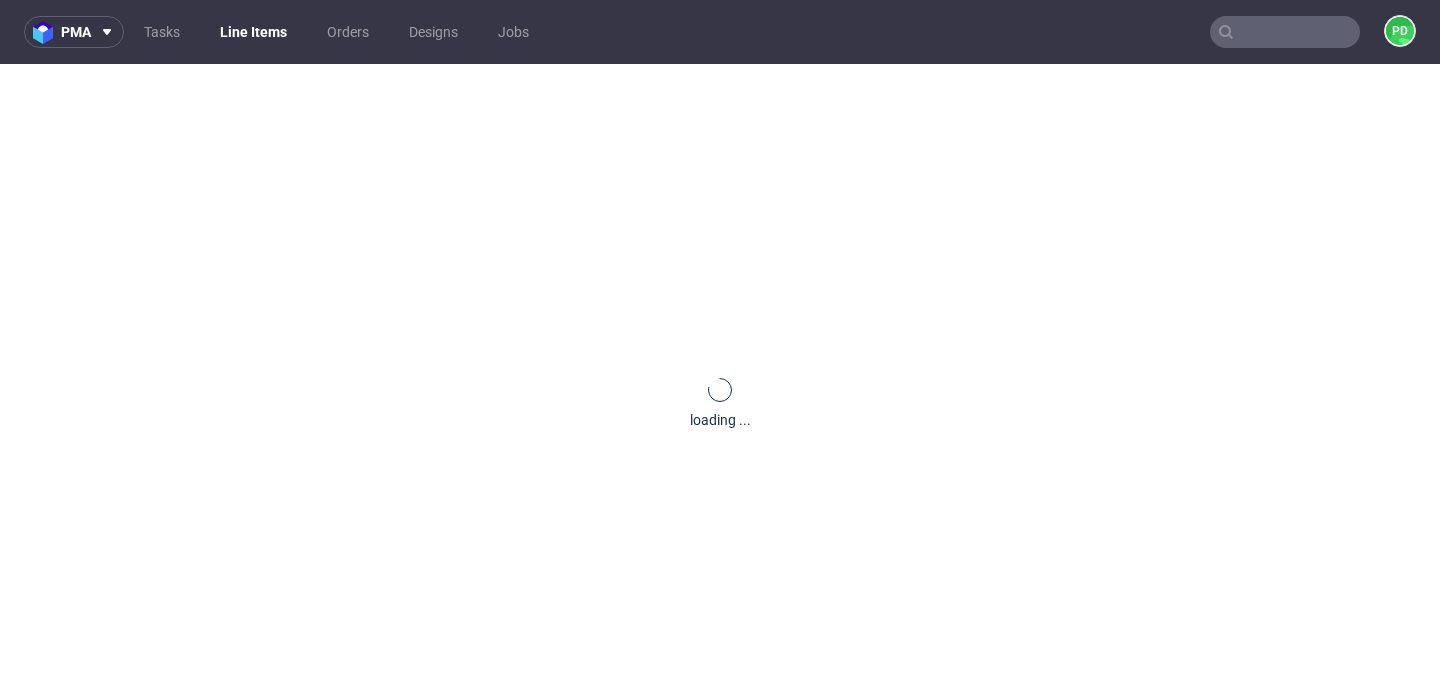 scroll, scrollTop: 0, scrollLeft: 0, axis: both 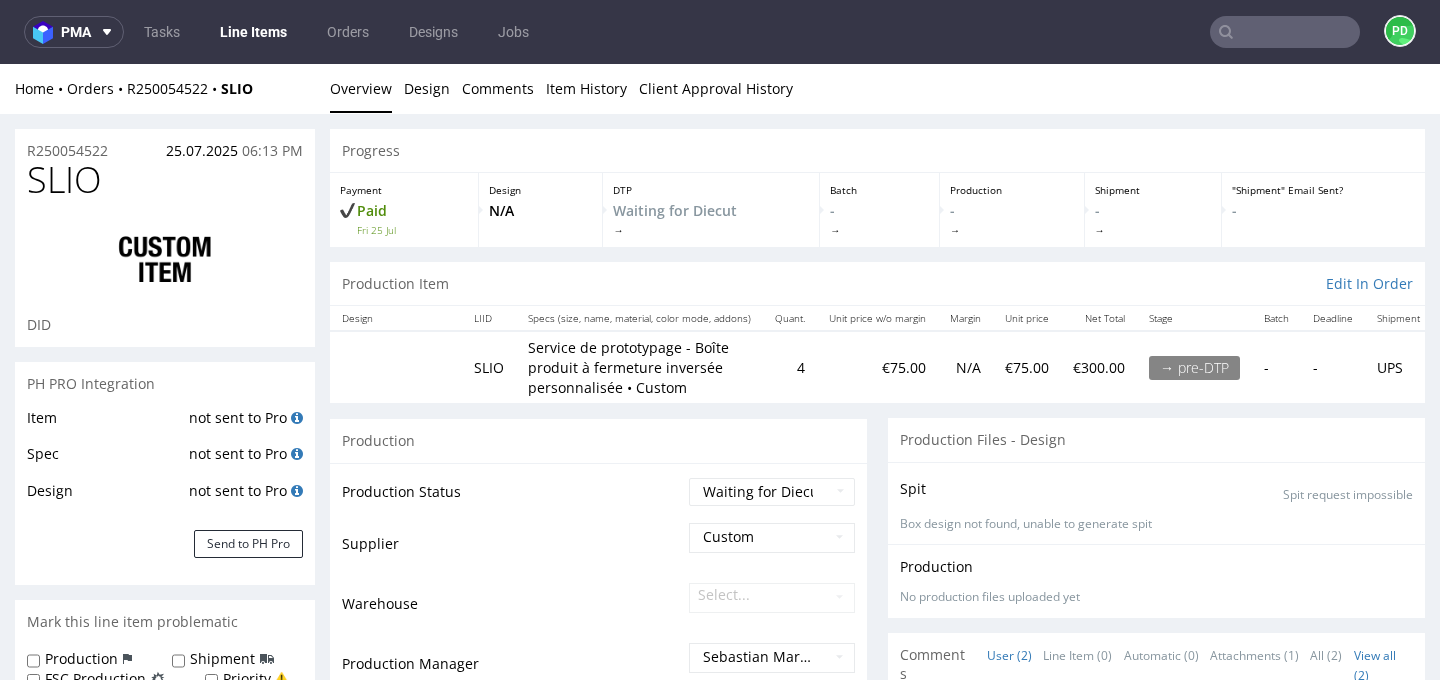 click on "4" at bounding box center [790, 367] 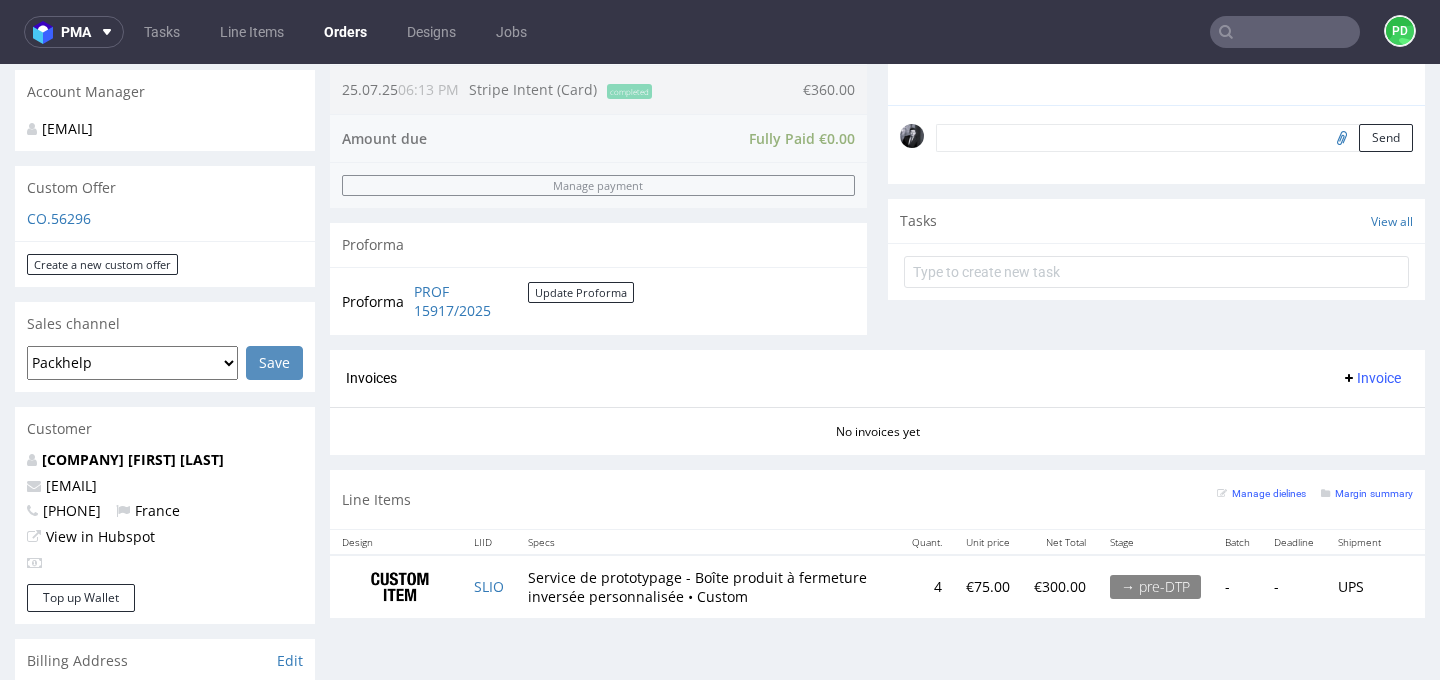 scroll, scrollTop: 857, scrollLeft: 0, axis: vertical 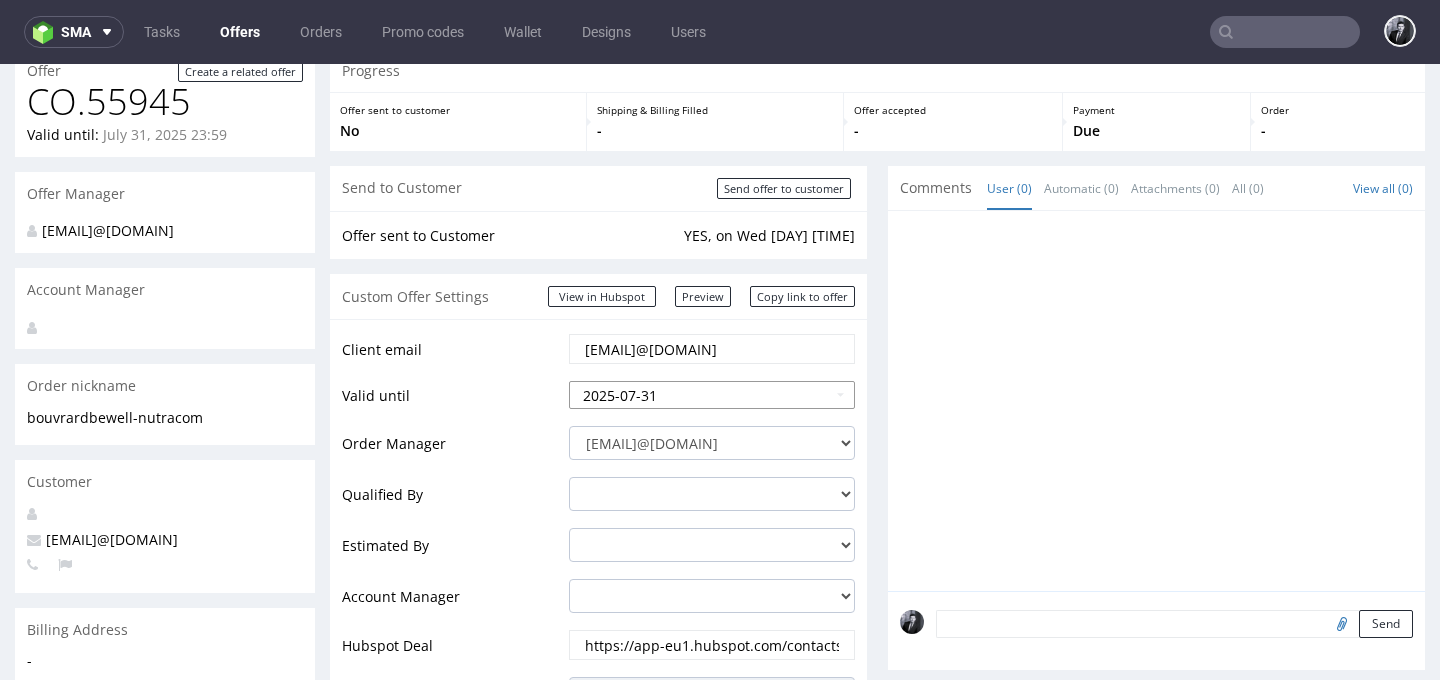 click on "2025-07-31" at bounding box center (712, 395) 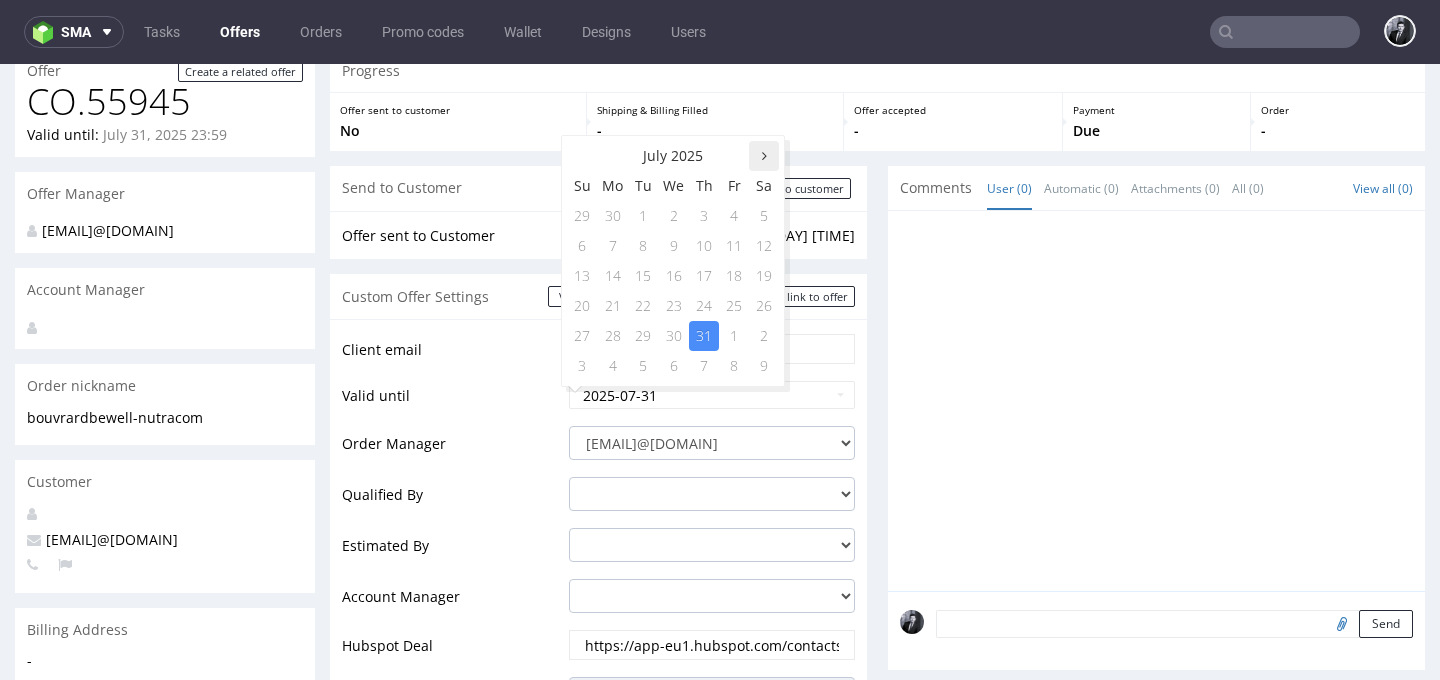 click at bounding box center (764, 156) 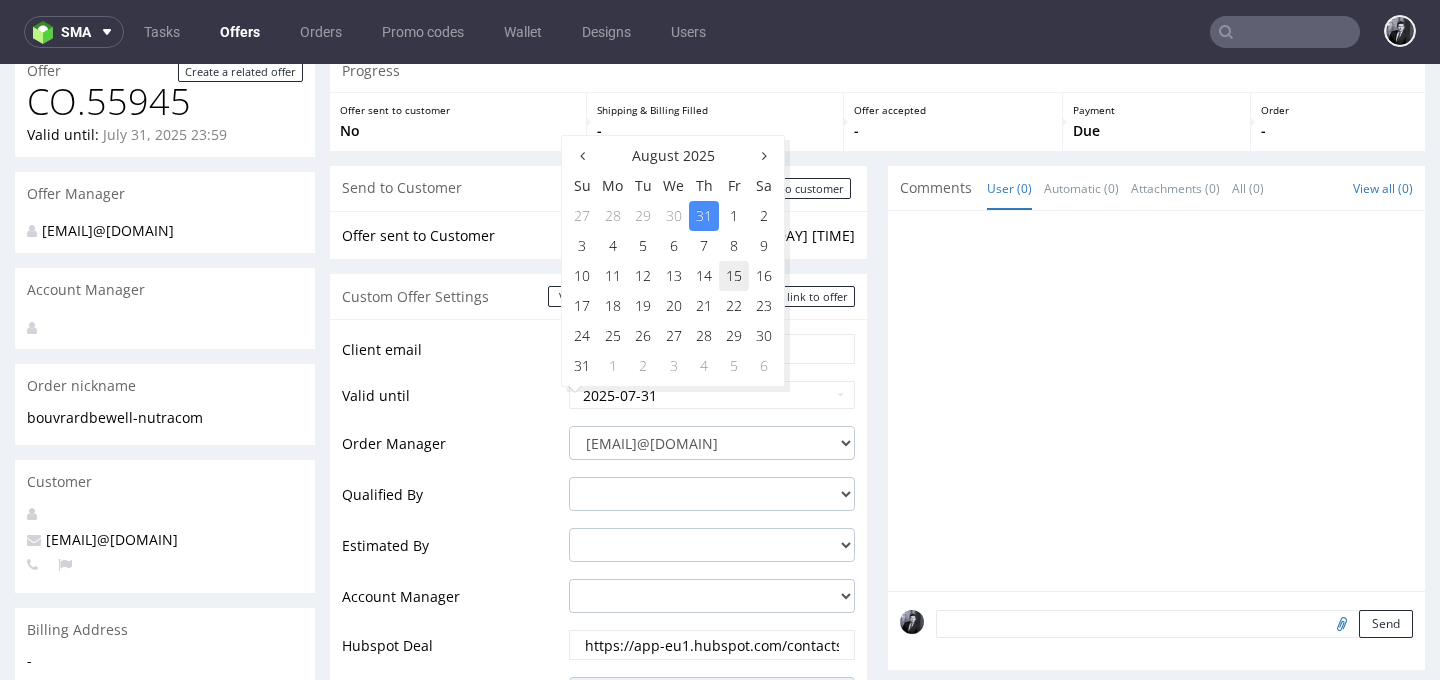 click on "15" at bounding box center (734, 276) 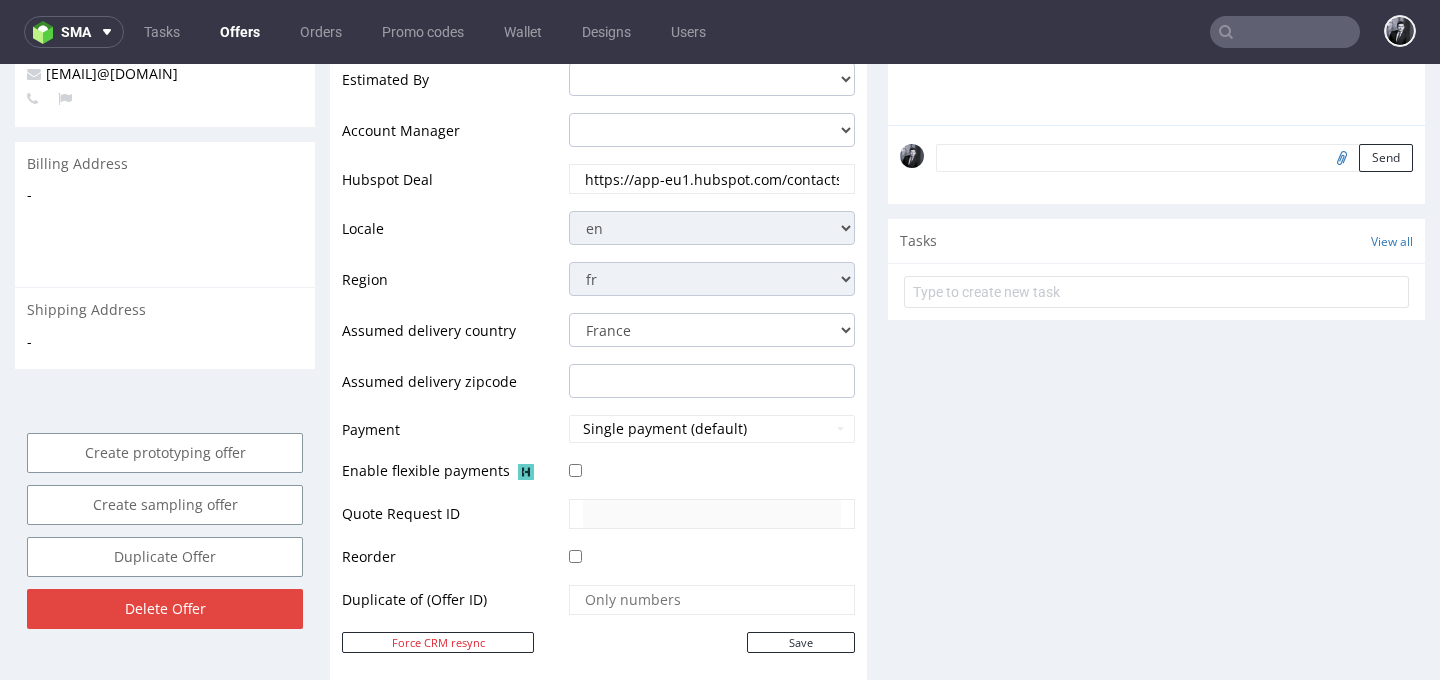 scroll, scrollTop: 622, scrollLeft: 0, axis: vertical 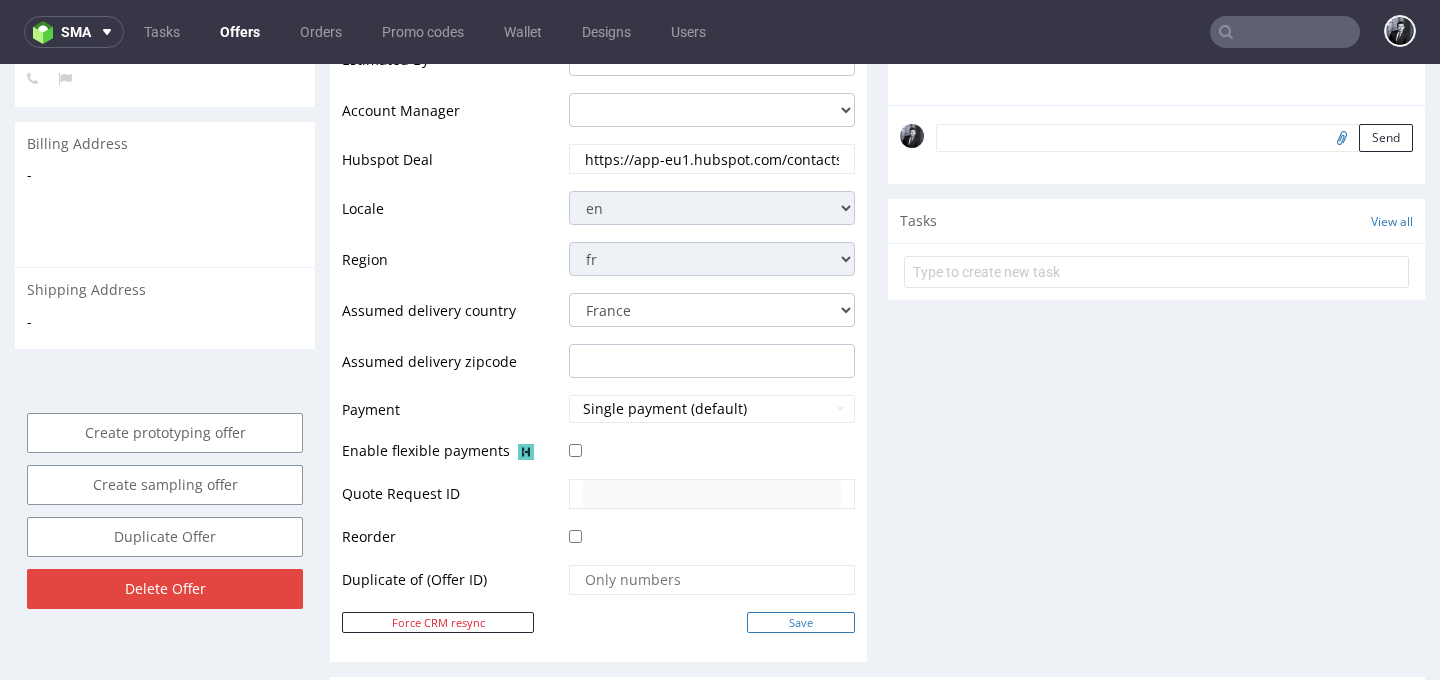 click on "Save" at bounding box center (801, 622) 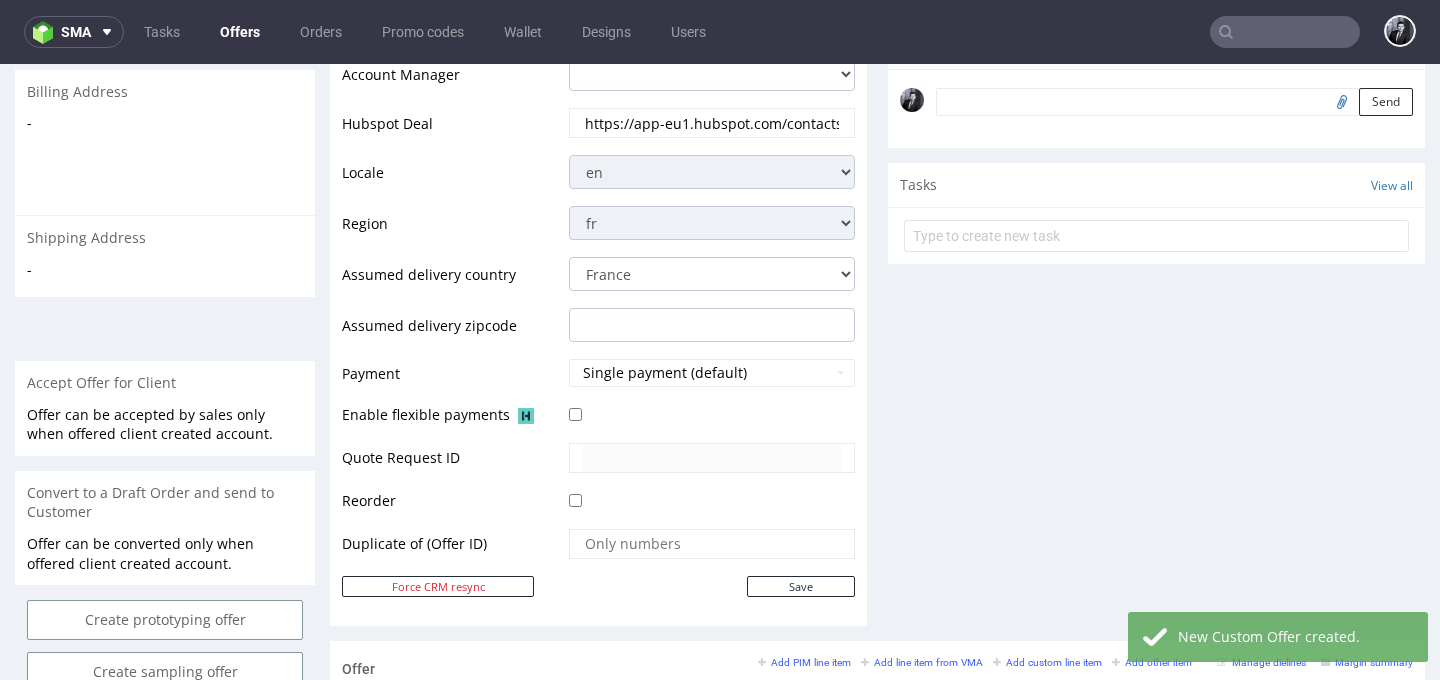 scroll, scrollTop: 0, scrollLeft: 0, axis: both 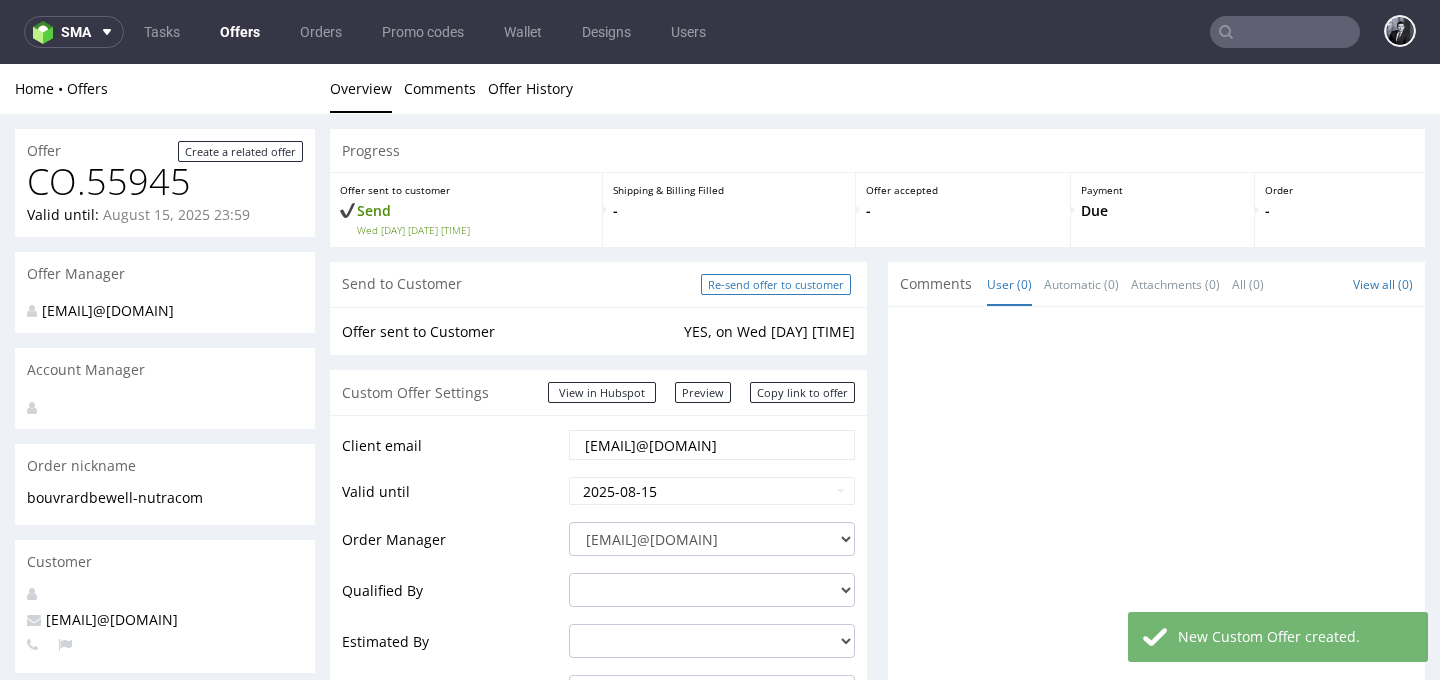 click on "Re-send offer to customer" at bounding box center [776, 284] 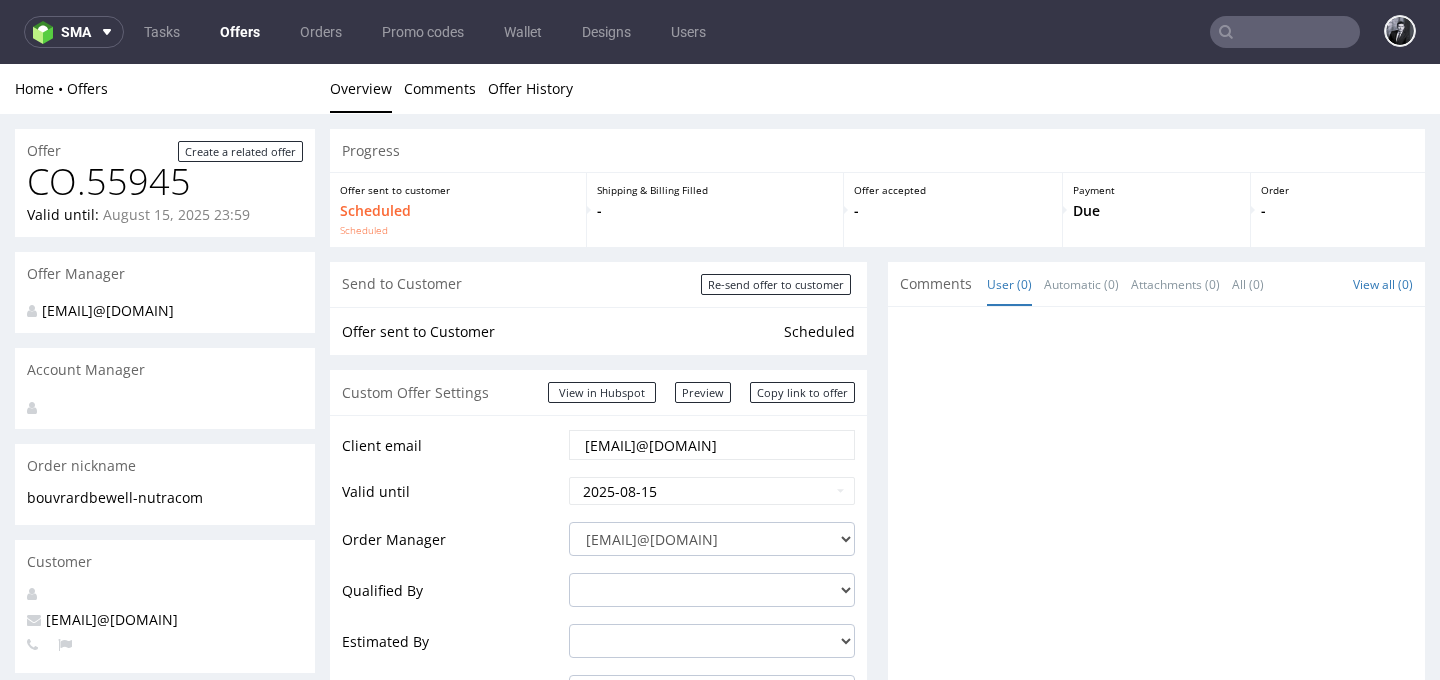 scroll, scrollTop: 0, scrollLeft: 0, axis: both 